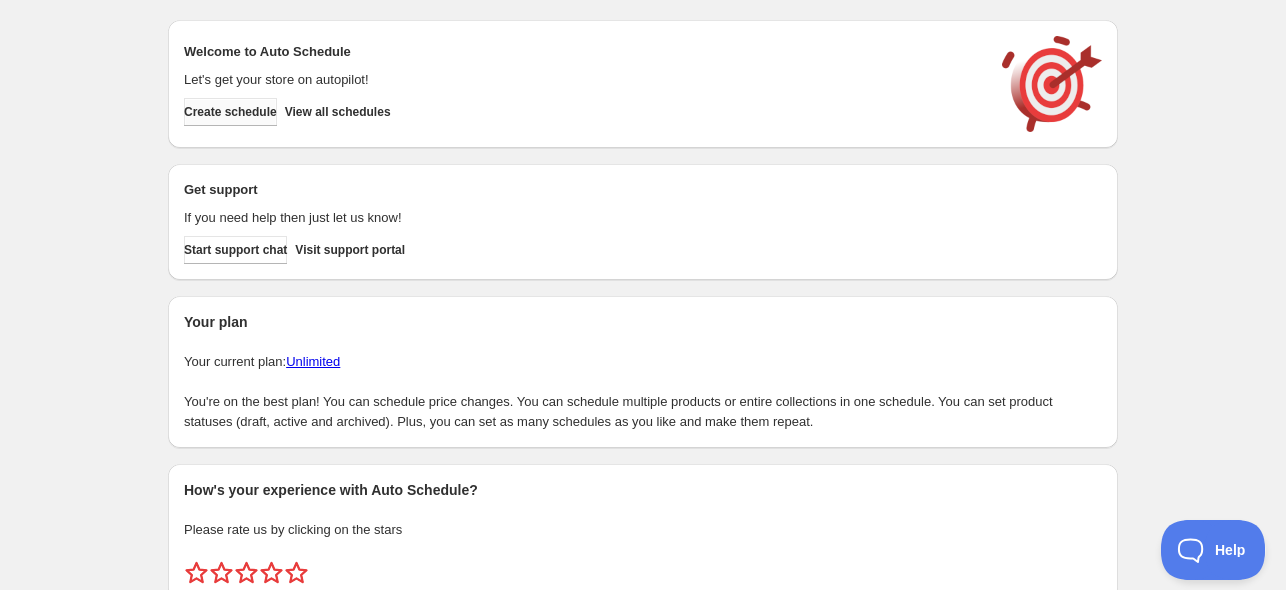 scroll, scrollTop: 0, scrollLeft: 0, axis: both 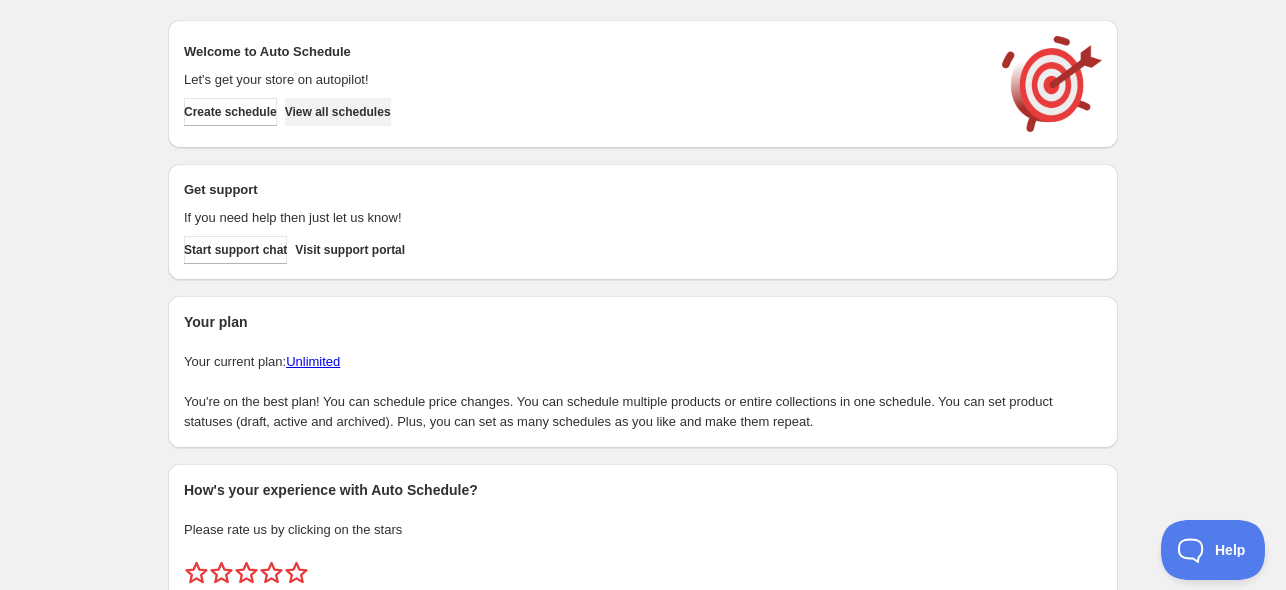 click on "View all schedules" at bounding box center [338, 112] 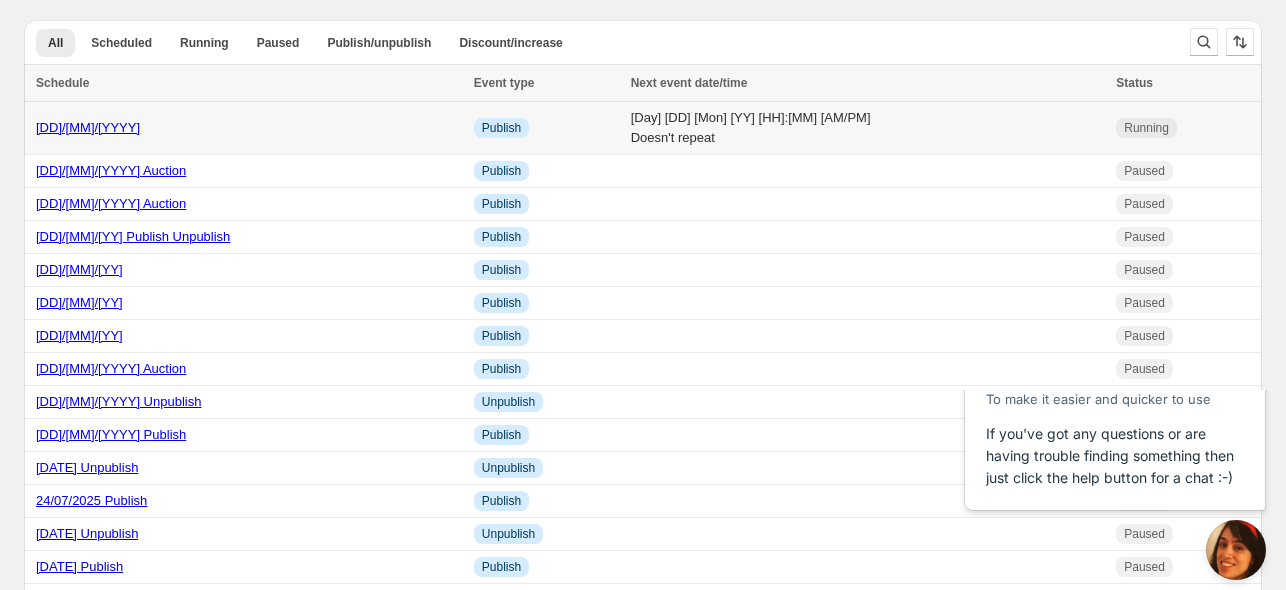 scroll, scrollTop: 0, scrollLeft: 0, axis: both 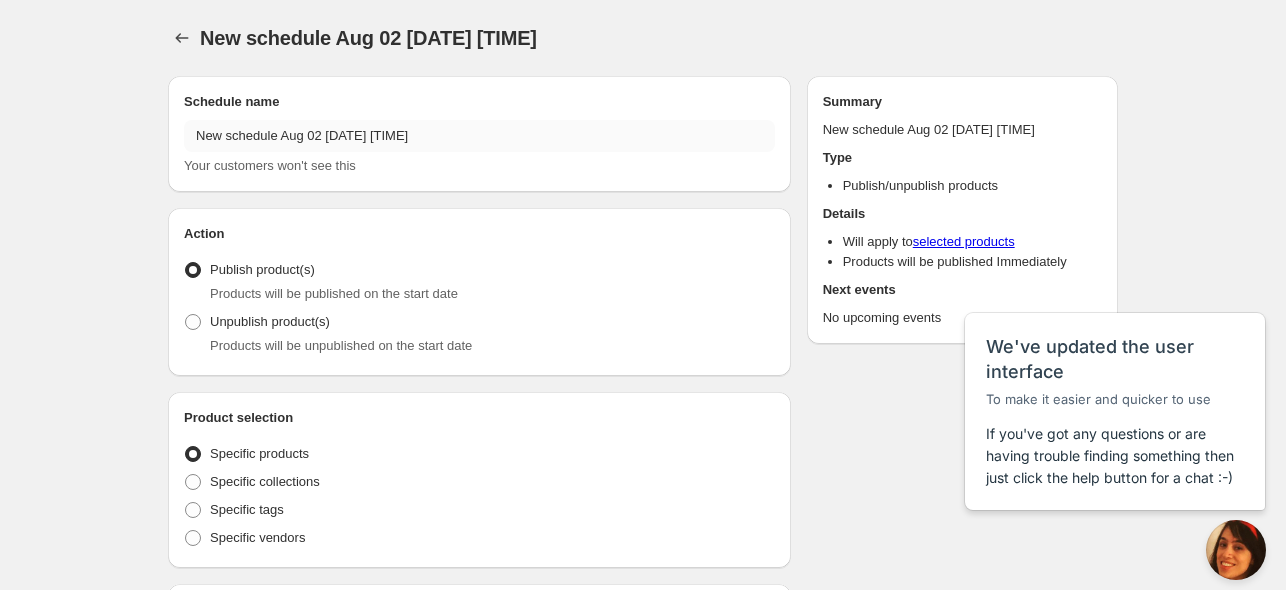 radio on "true" 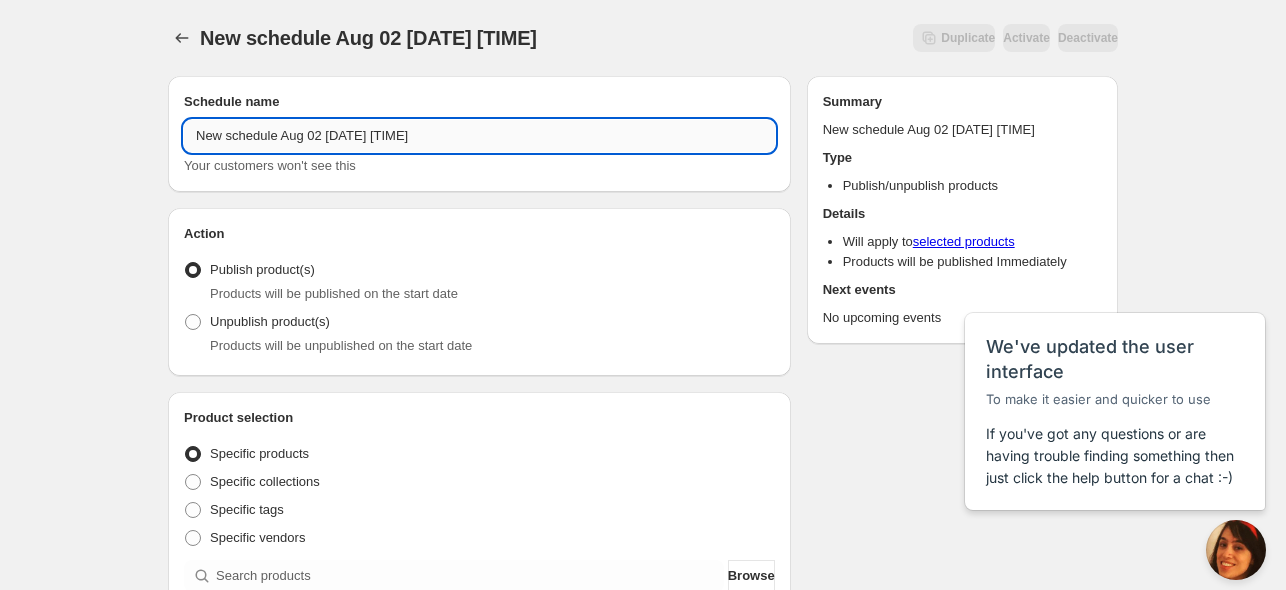 click on "New schedule Aug 02 [DATE] [TIME]" at bounding box center (479, 136) 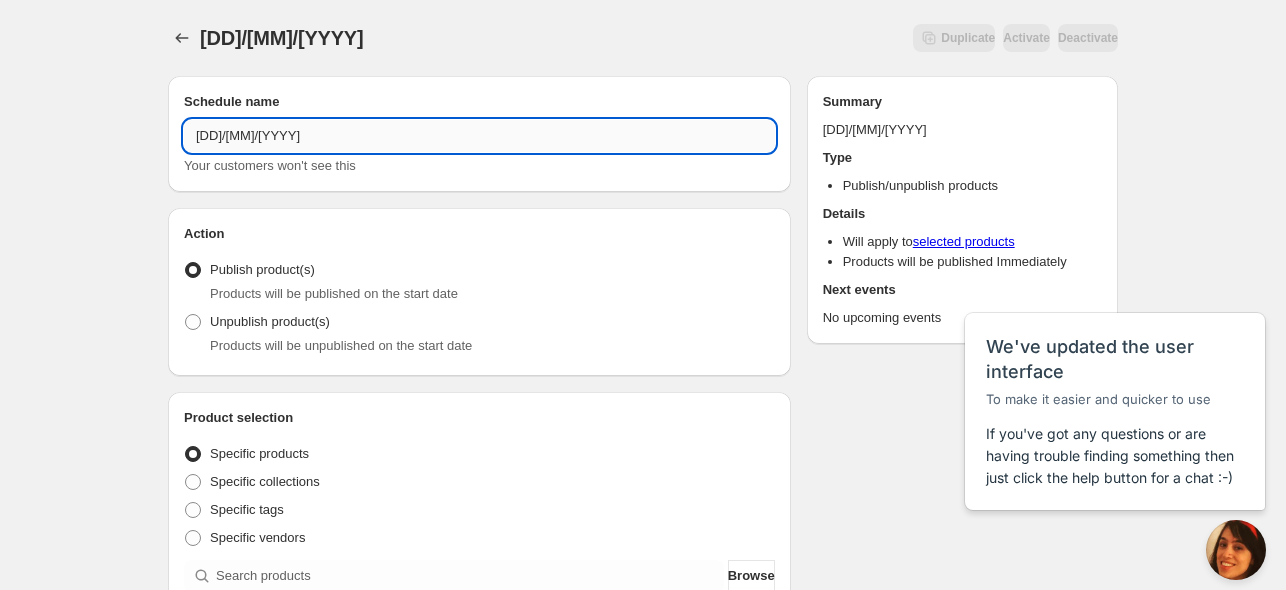 click on "[DD]/[MM]/[YYYY]" at bounding box center (479, 136) 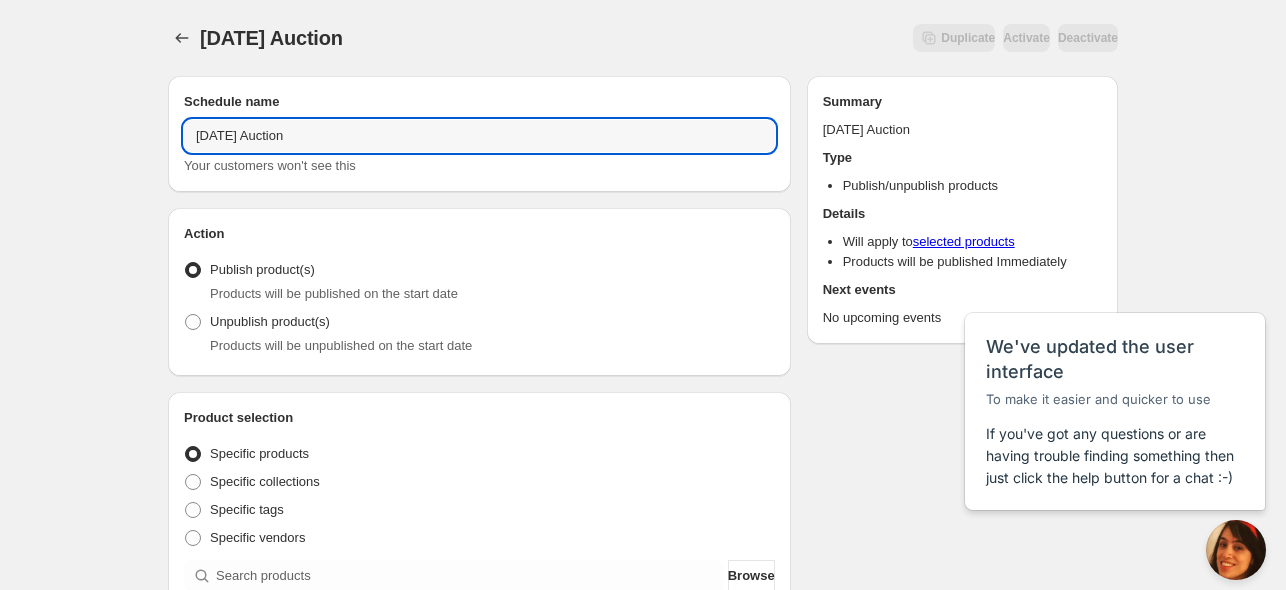 type on "[DATE] Auction" 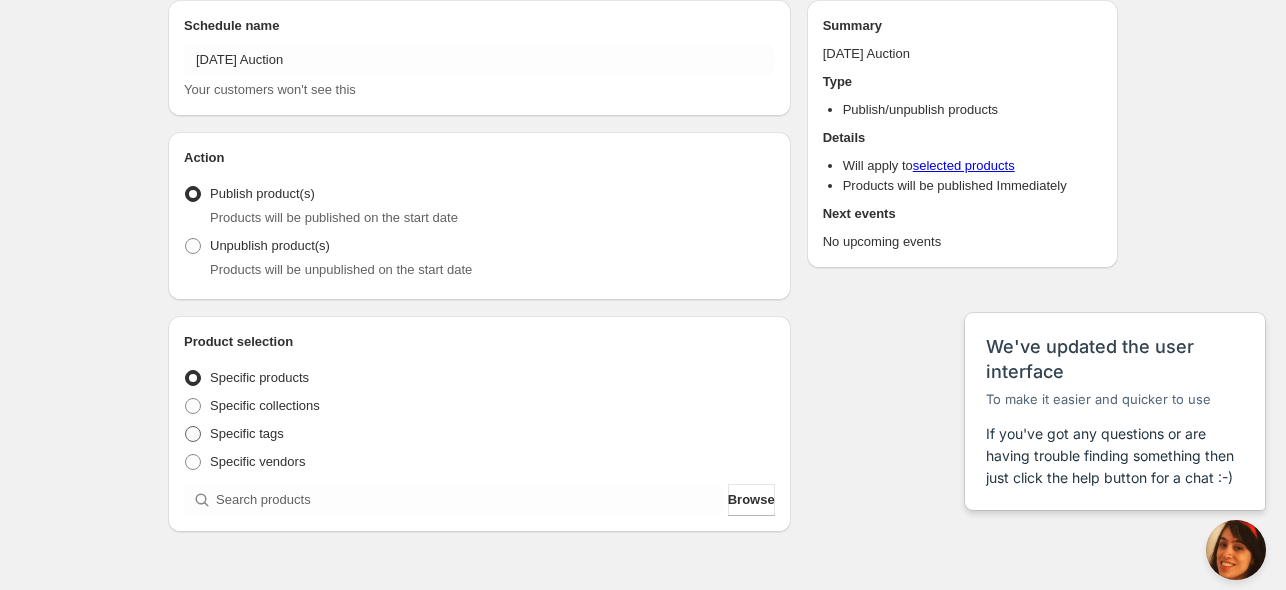 scroll, scrollTop: 200, scrollLeft: 0, axis: vertical 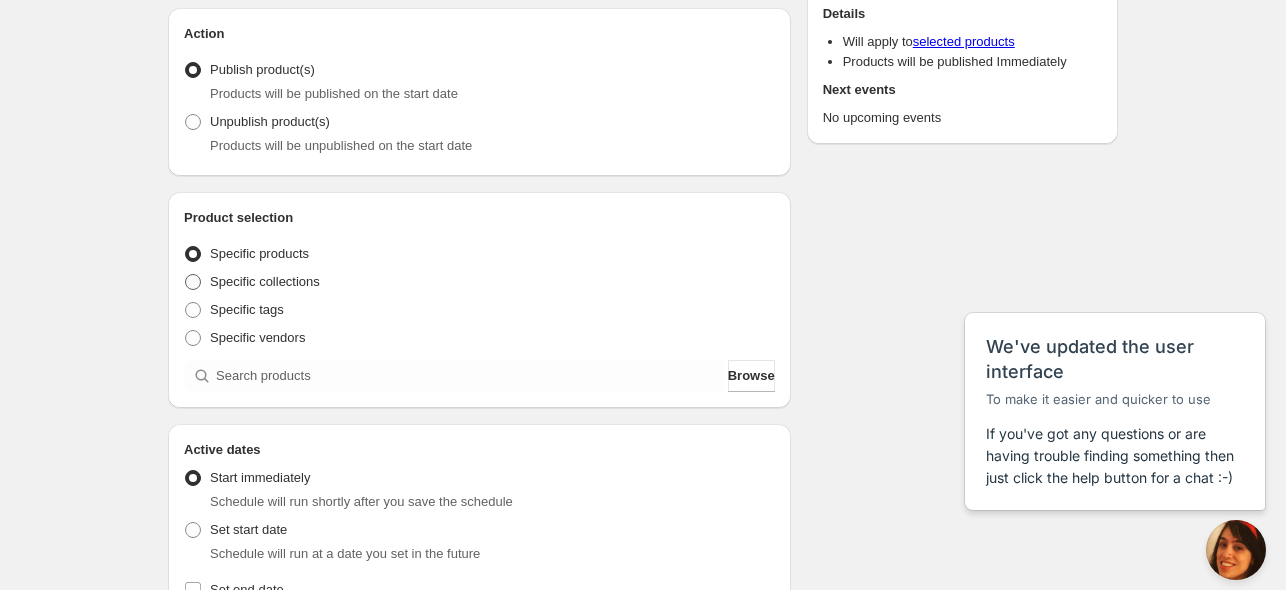 click on "Specific collections" at bounding box center [265, 281] 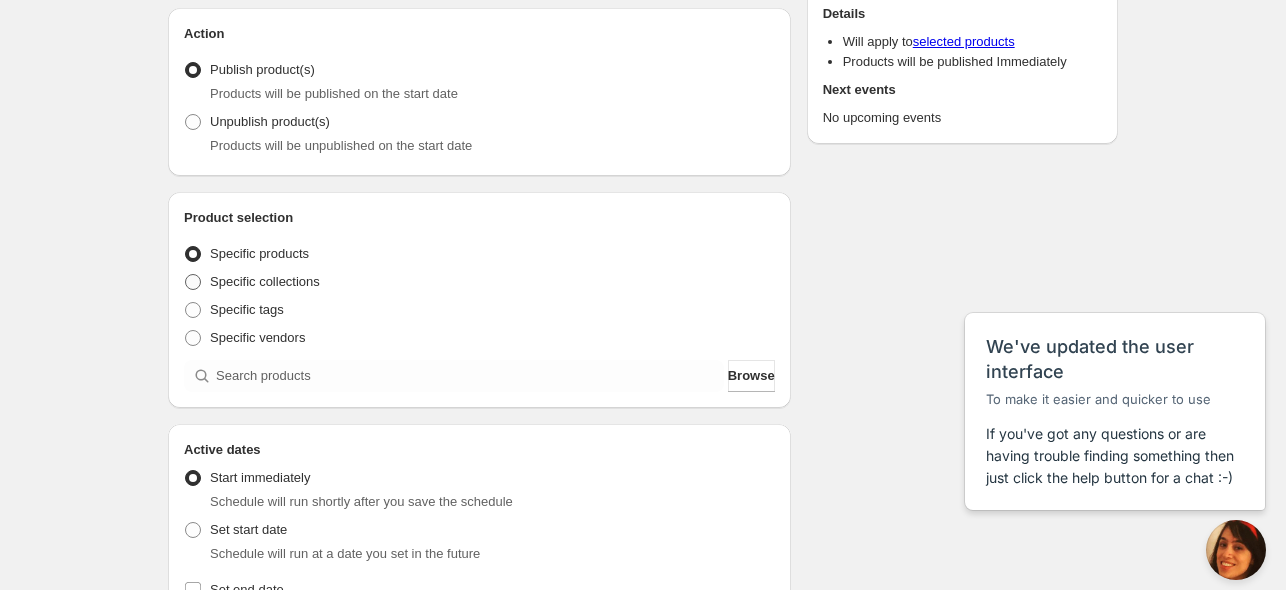 radio on "true" 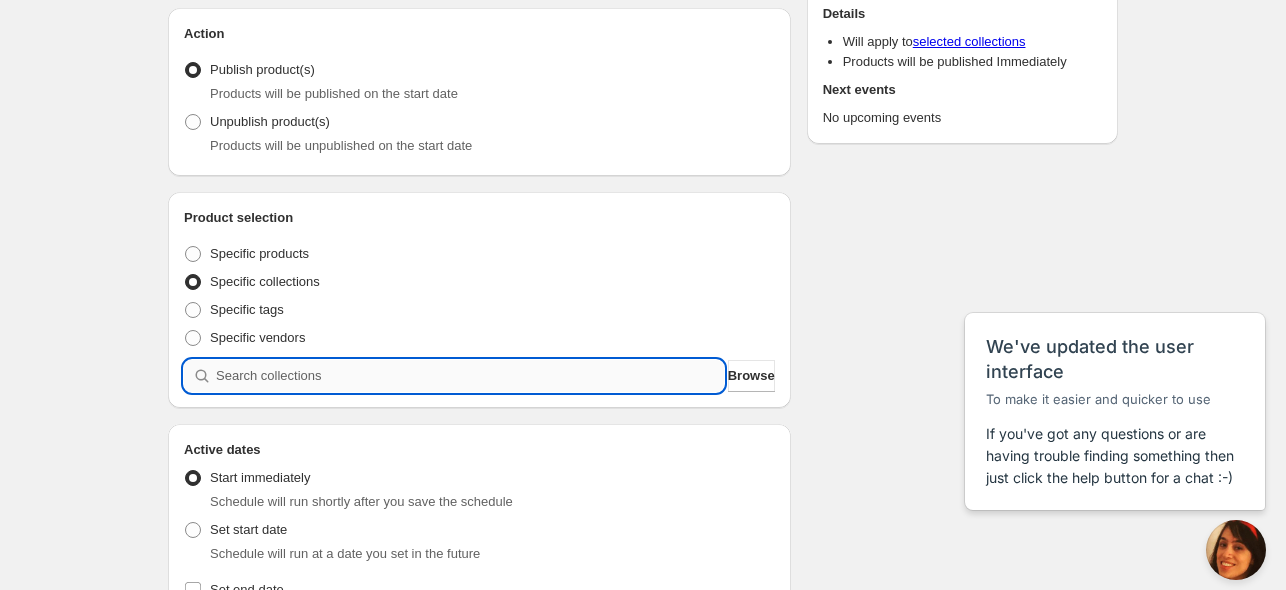 click at bounding box center [470, 376] 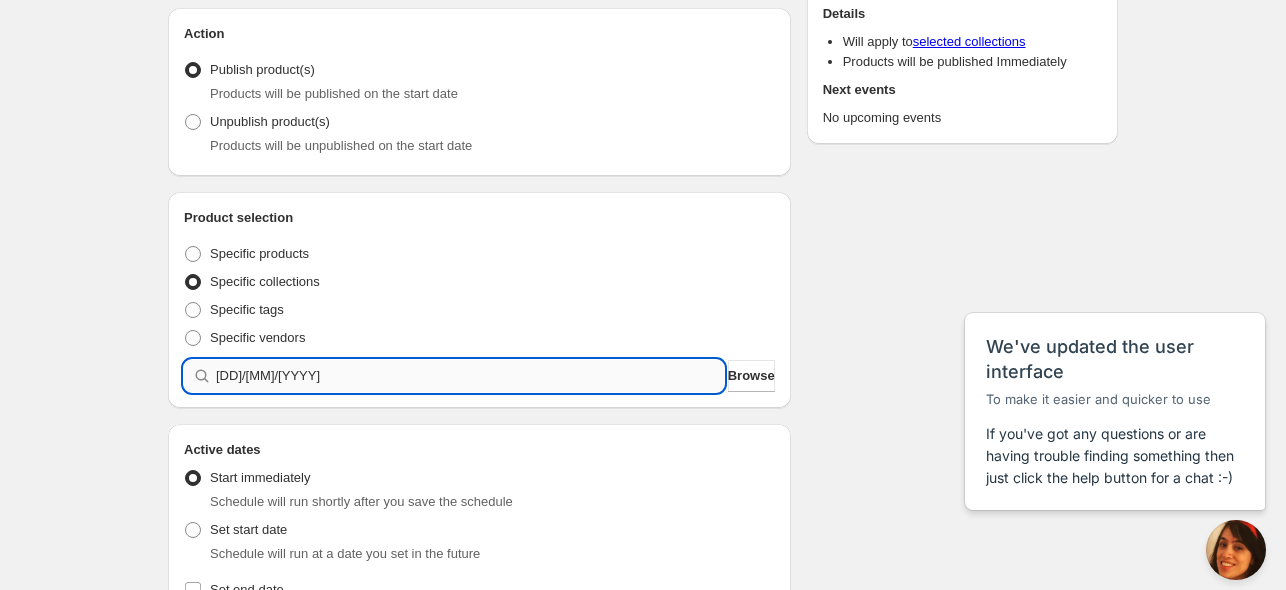 type 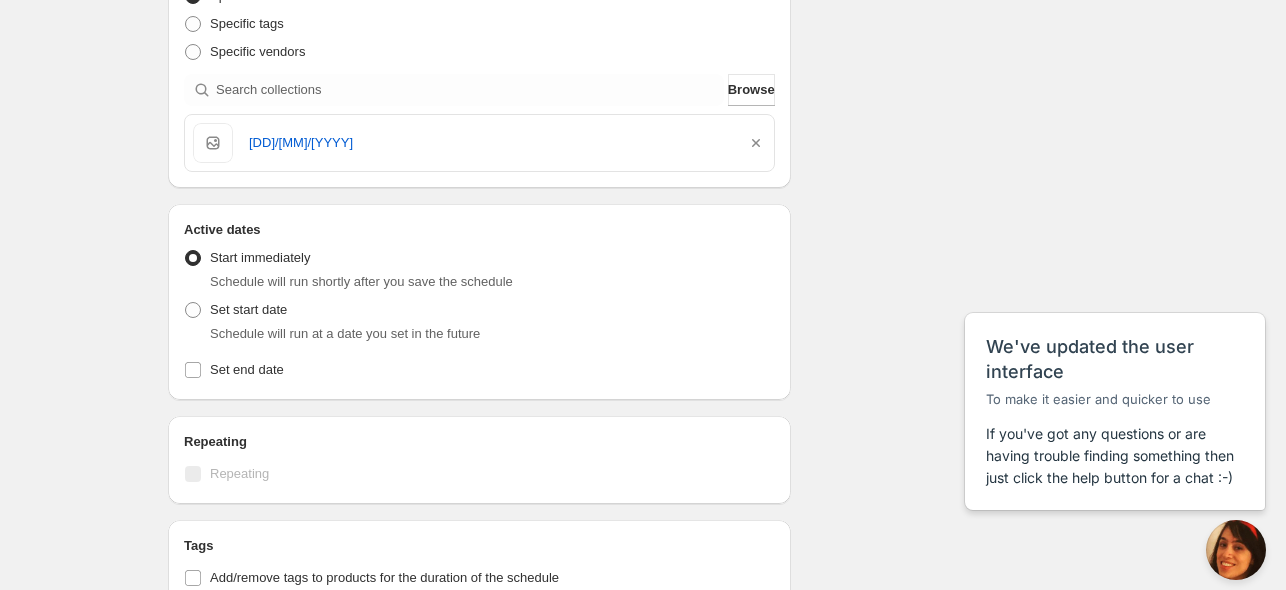scroll, scrollTop: 500, scrollLeft: 0, axis: vertical 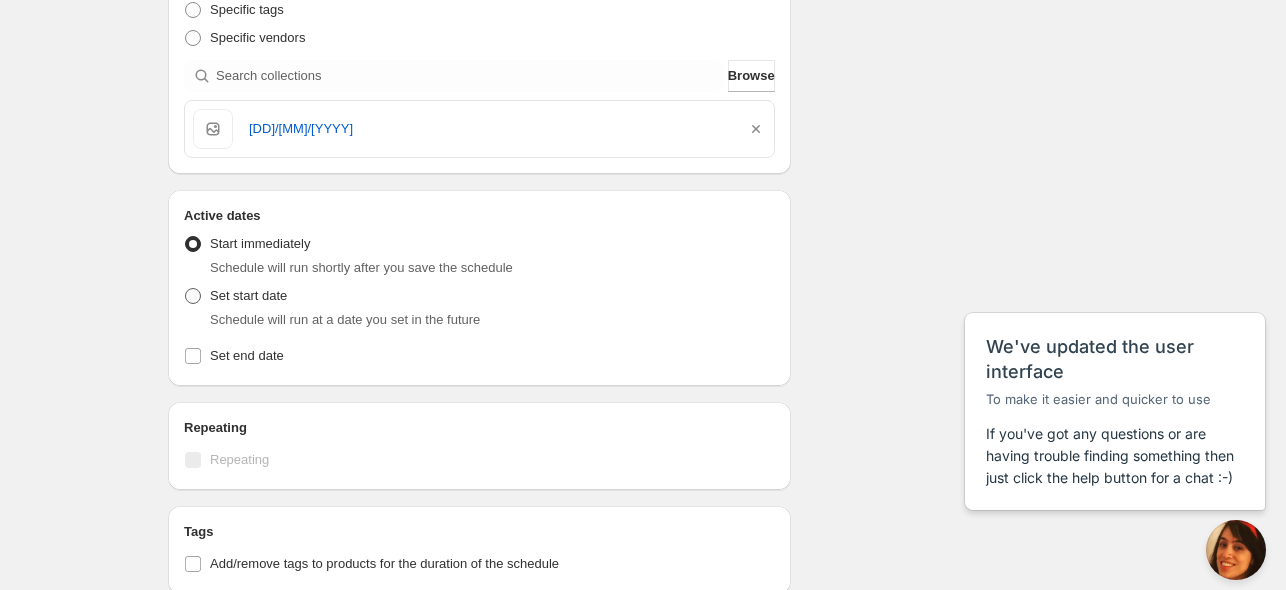 click on "Set start date" at bounding box center [248, 295] 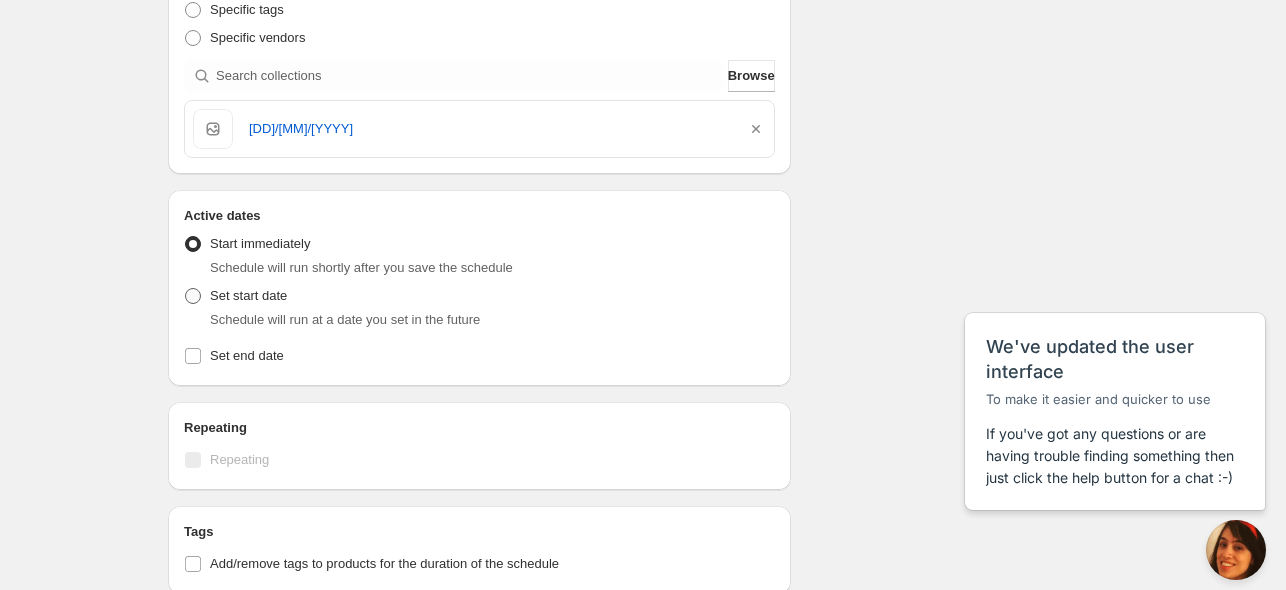 radio on "true" 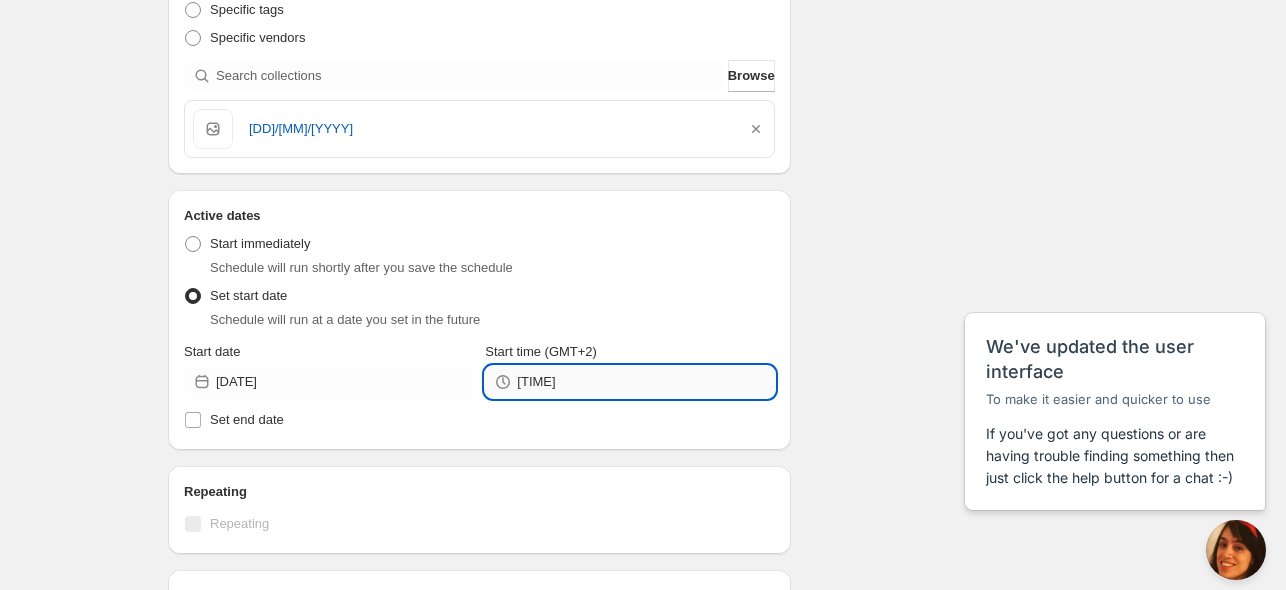 click on "[TIME]" at bounding box center [645, 382] 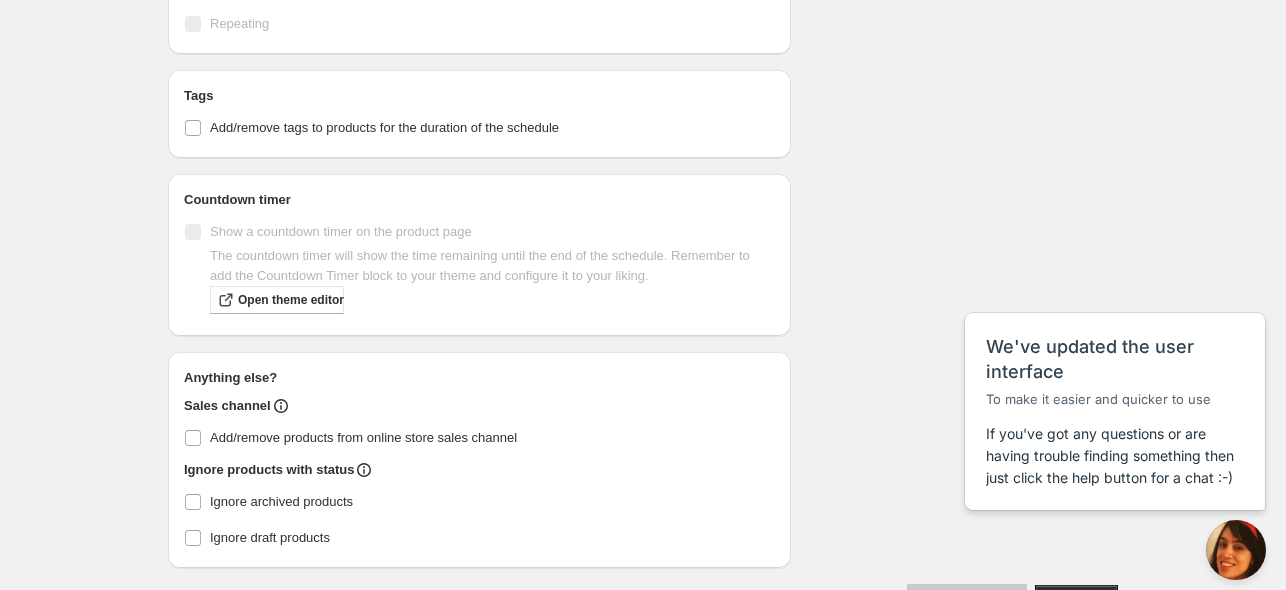 scroll, scrollTop: 700, scrollLeft: 0, axis: vertical 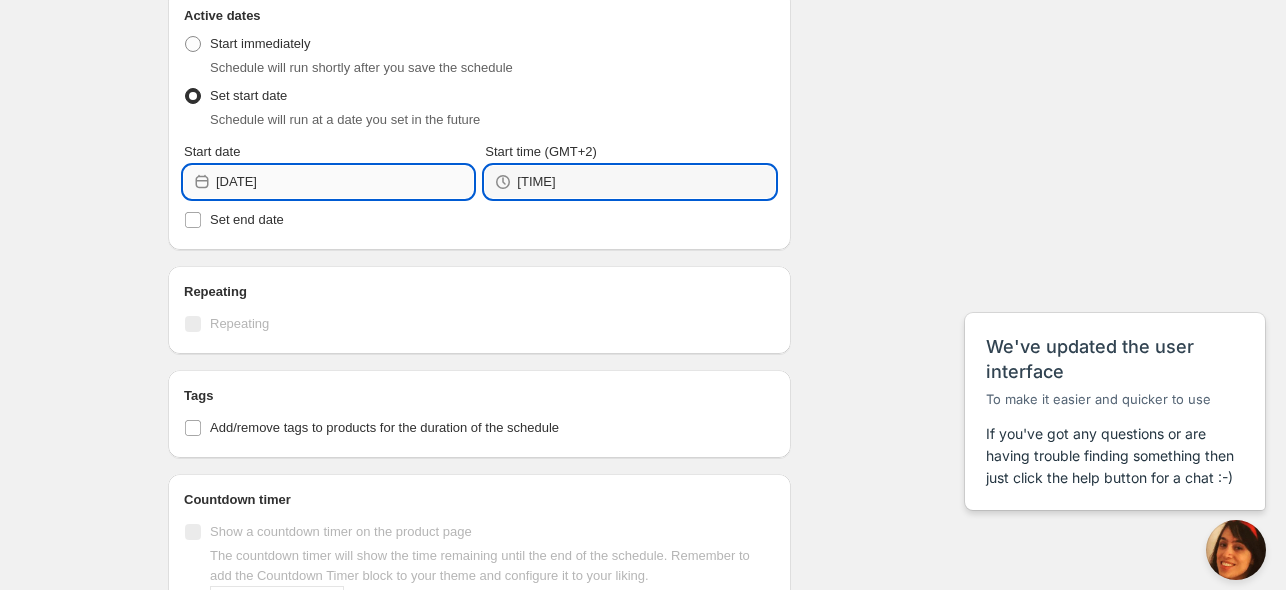 click on "[DATE]" at bounding box center (344, 182) 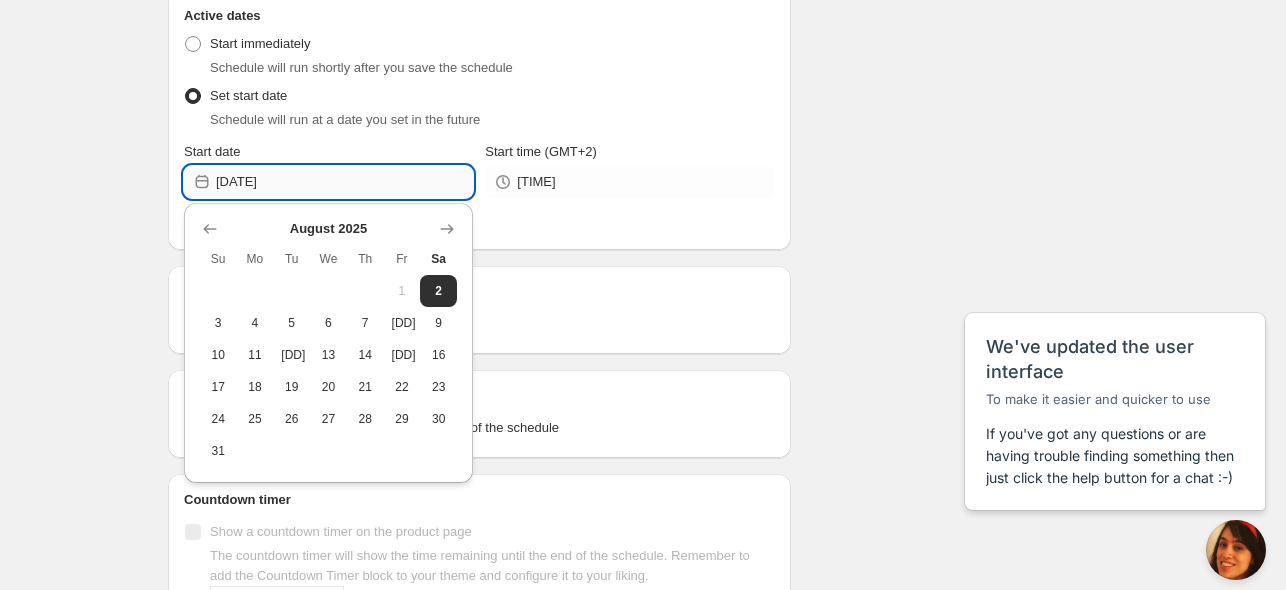 click on "[DATE]" at bounding box center [344, 182] 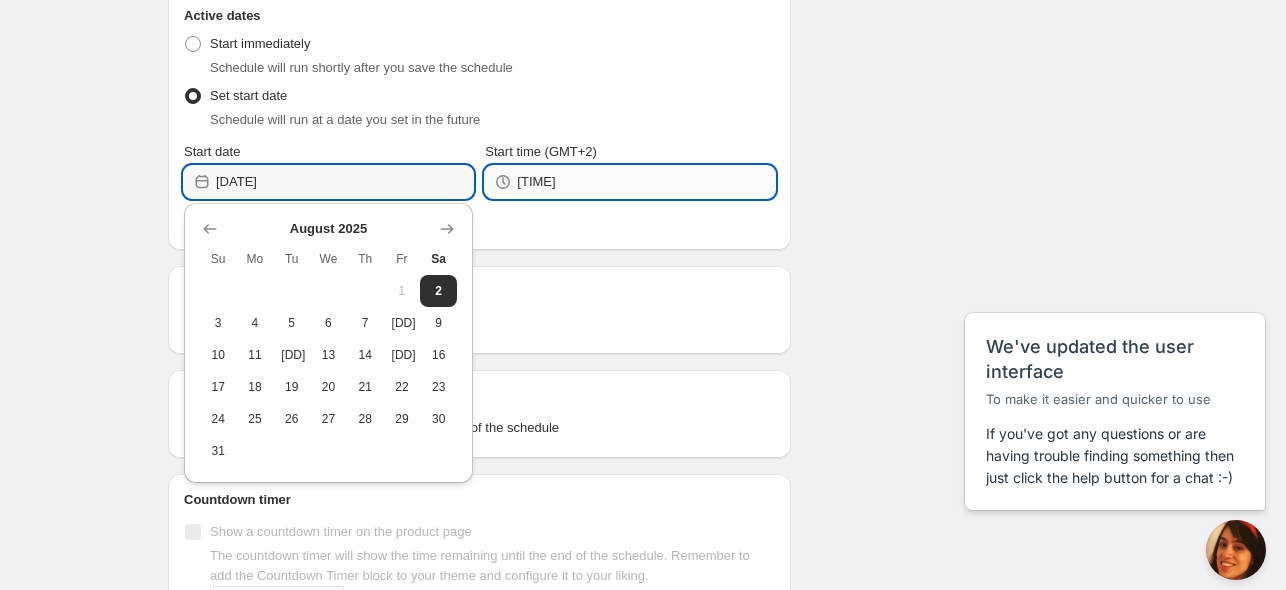 click on "[TIME]" at bounding box center (645, 182) 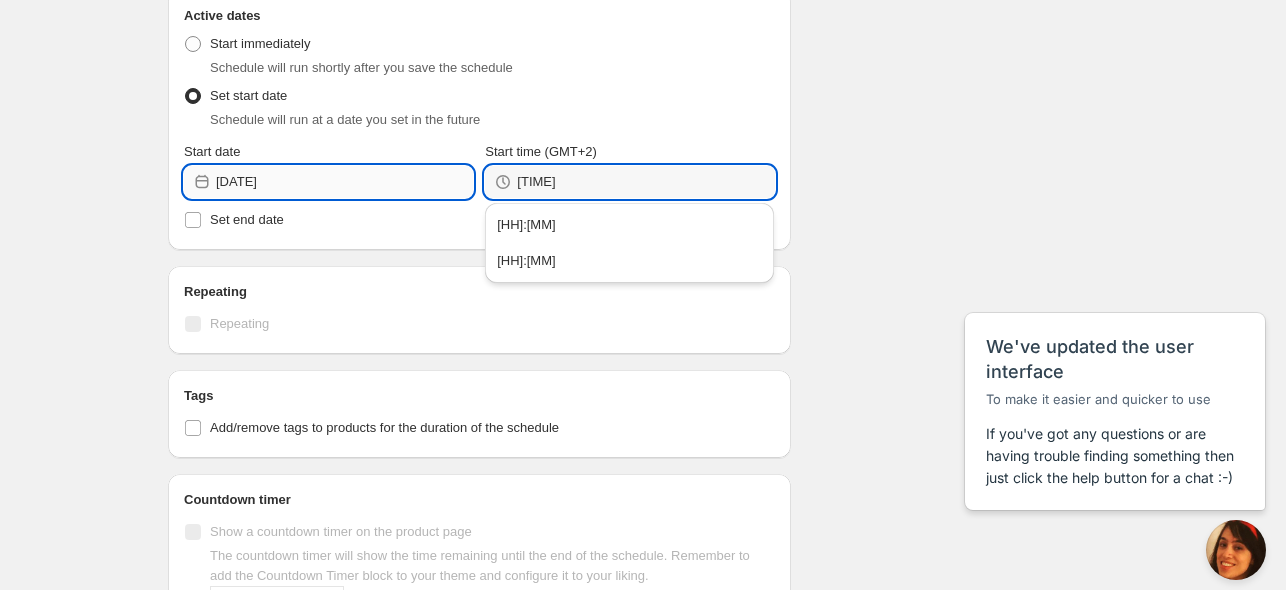 click on "[DATE]" at bounding box center [344, 182] 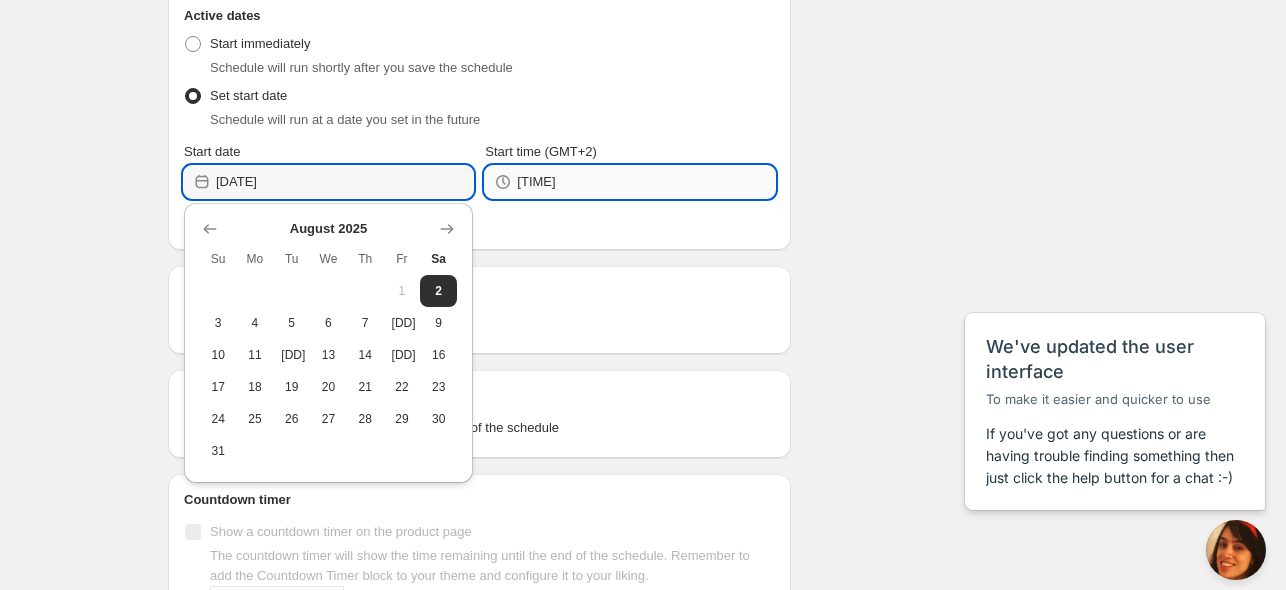 click on "[TIME]" at bounding box center [645, 182] 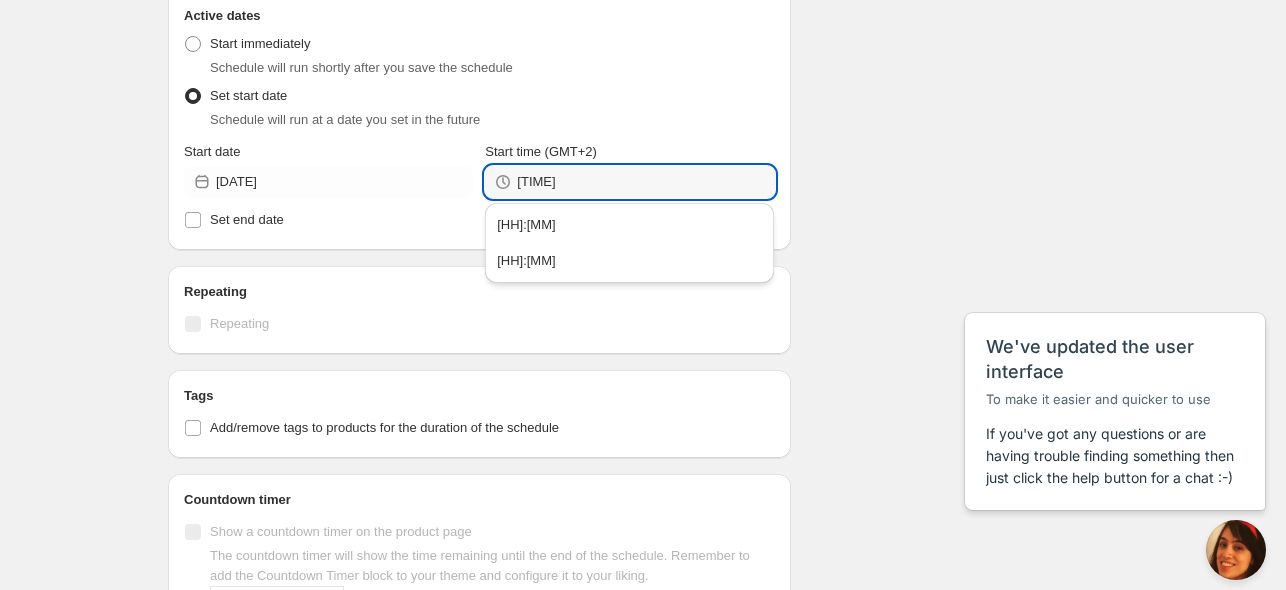 click on "Schedule name [DD]/[MM]/[YYYY] Auction Your customers won't see this Action Action Publish product(s) Products will be published on the start date Unpublish product(s) Products will be unpublished on the start date Product selection Entity type Specific products Specific collections Specific tags Specific vendors Browse [DD]/[MM]/[YYYY] Active dates Active Date Type Start immediately Schedule will run shortly after you save the schedule Set start date Schedule will run at a date you set in the future Start date [YYYY]-[MM]-[DD] Start time (GMT+2) [HH]:[MM] Set end date Repeating Repeating Ok Cancel Every 1 Date range Days Weeks Months Years Days Ends Never On specific date After a number of occurances Tags Add/remove tags to products for the duration of the schedule Countdown timer Show a countdown timer on the product page The countdown timer will show the time remaining until the end of the schedule. Remember to add the Countdown Timer block to your theme and configure it to your liking. Open theme editor Anything else? Summary" at bounding box center [635, 137] 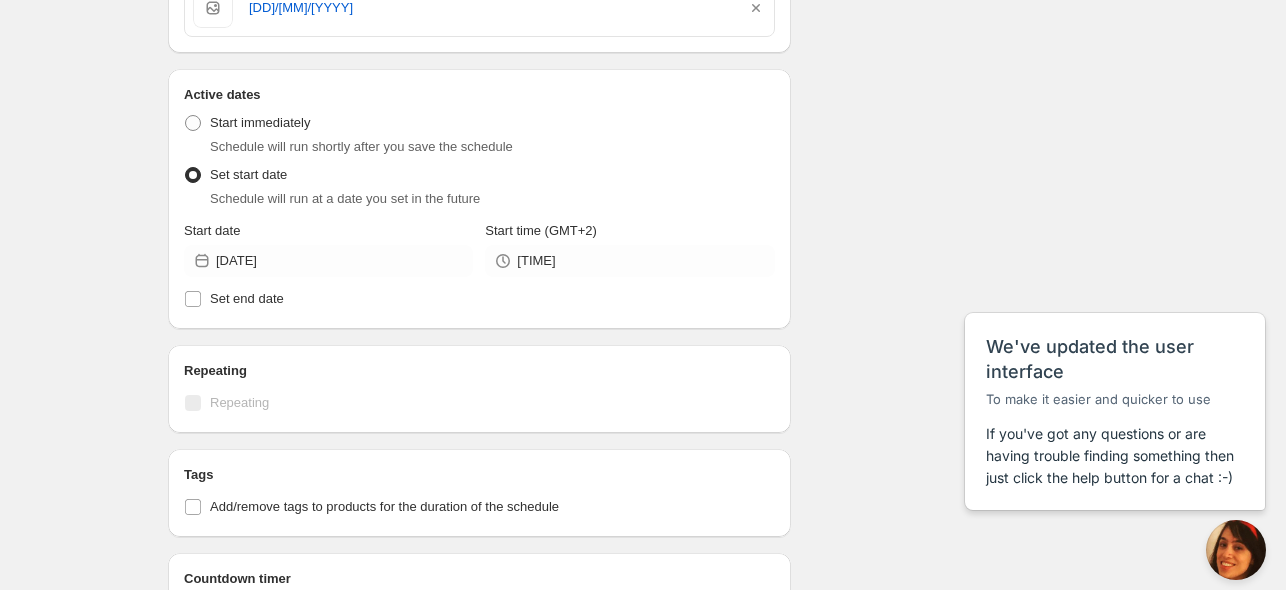 scroll, scrollTop: 600, scrollLeft: 0, axis: vertical 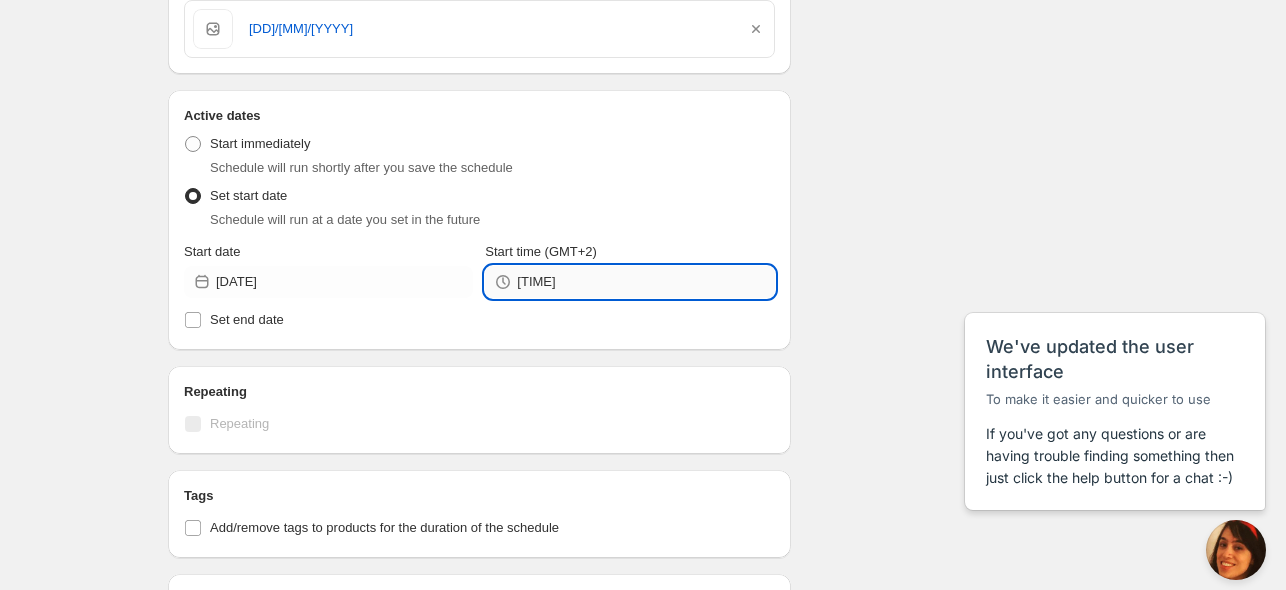 click on "[TIME]" at bounding box center (645, 282) 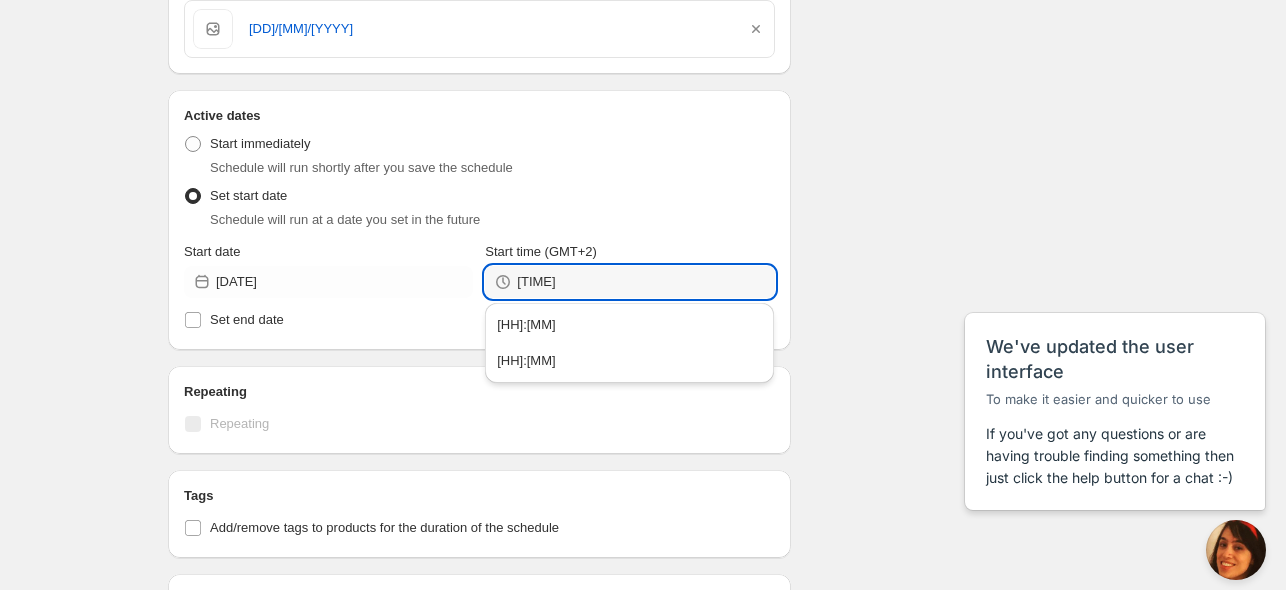 click on "Start immediately Schedule will run shortly after you save the schedule" at bounding box center (479, 154) 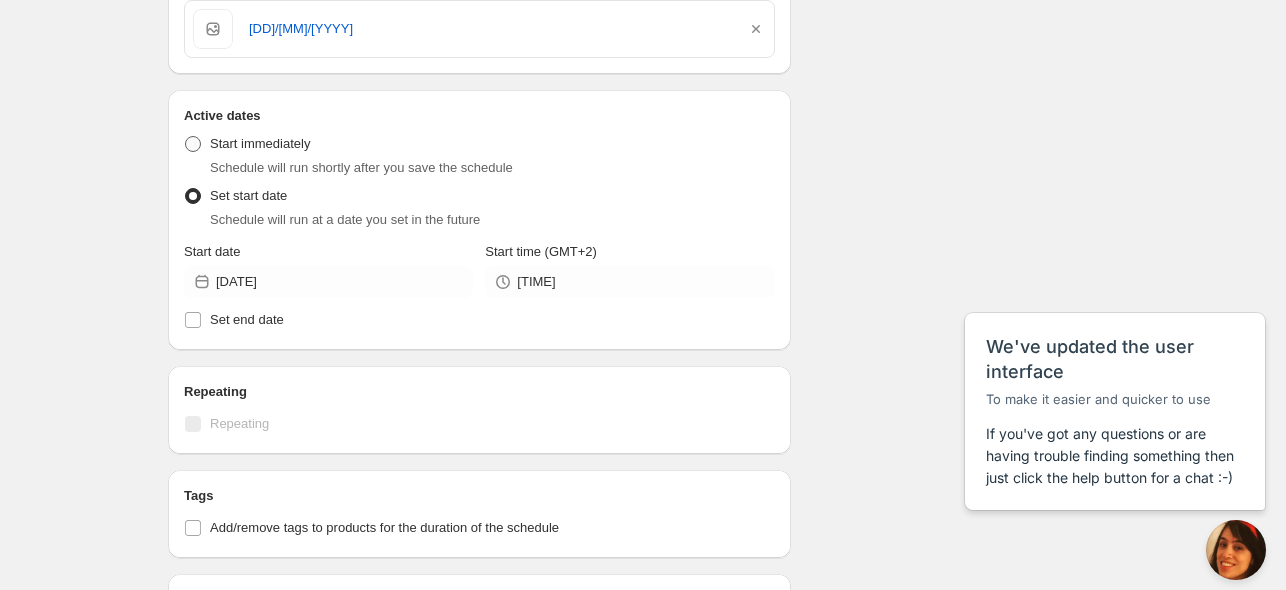 click on "Start immediately" at bounding box center [260, 143] 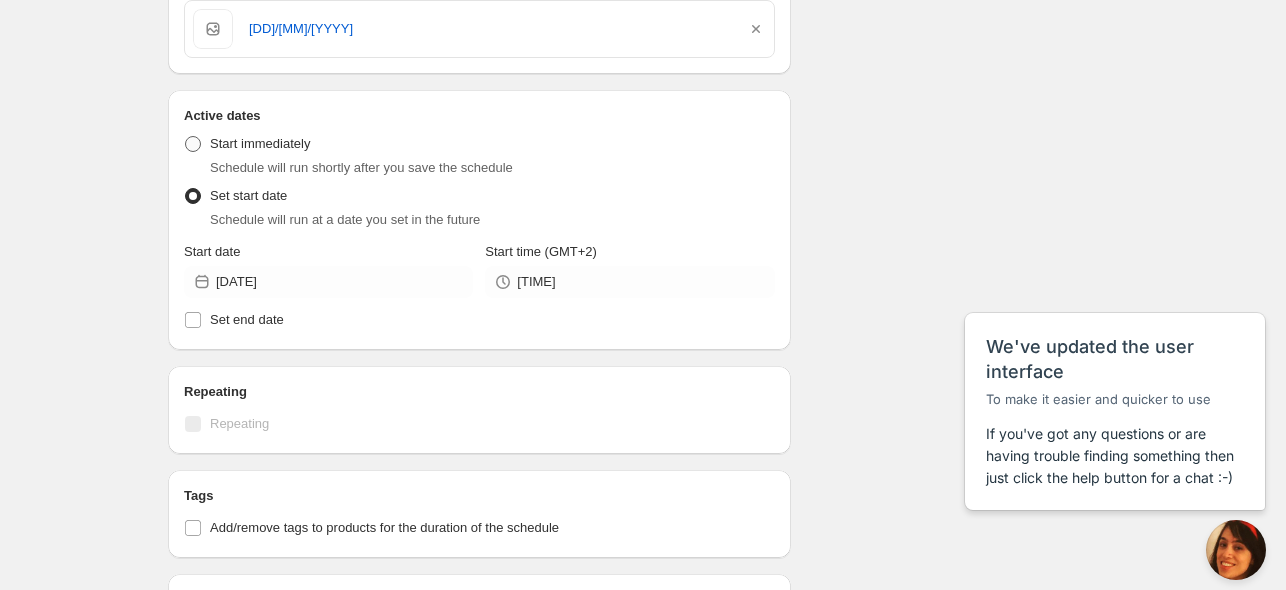 radio on "true" 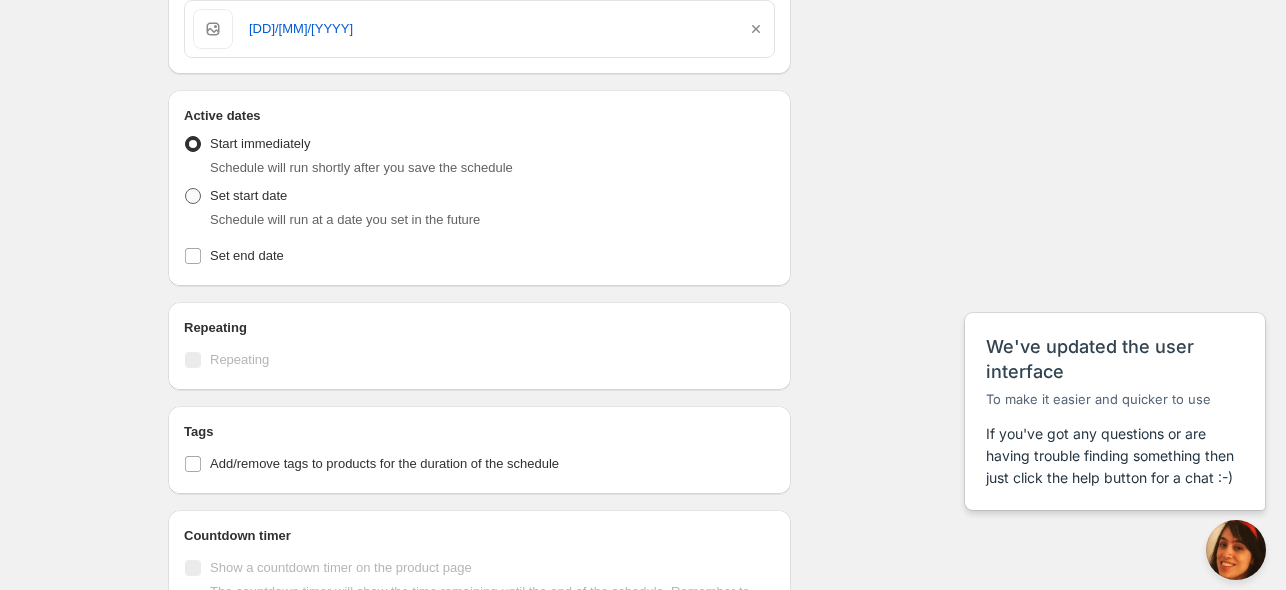click on "Set start date" at bounding box center (248, 195) 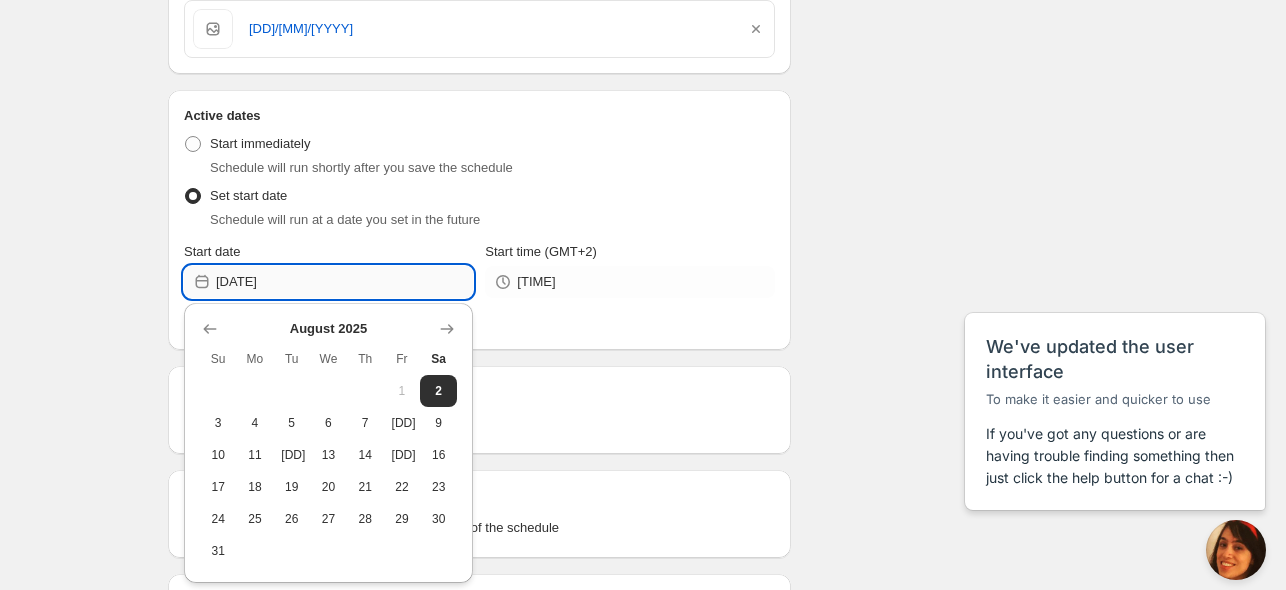 click on "[DATE]" at bounding box center (344, 282) 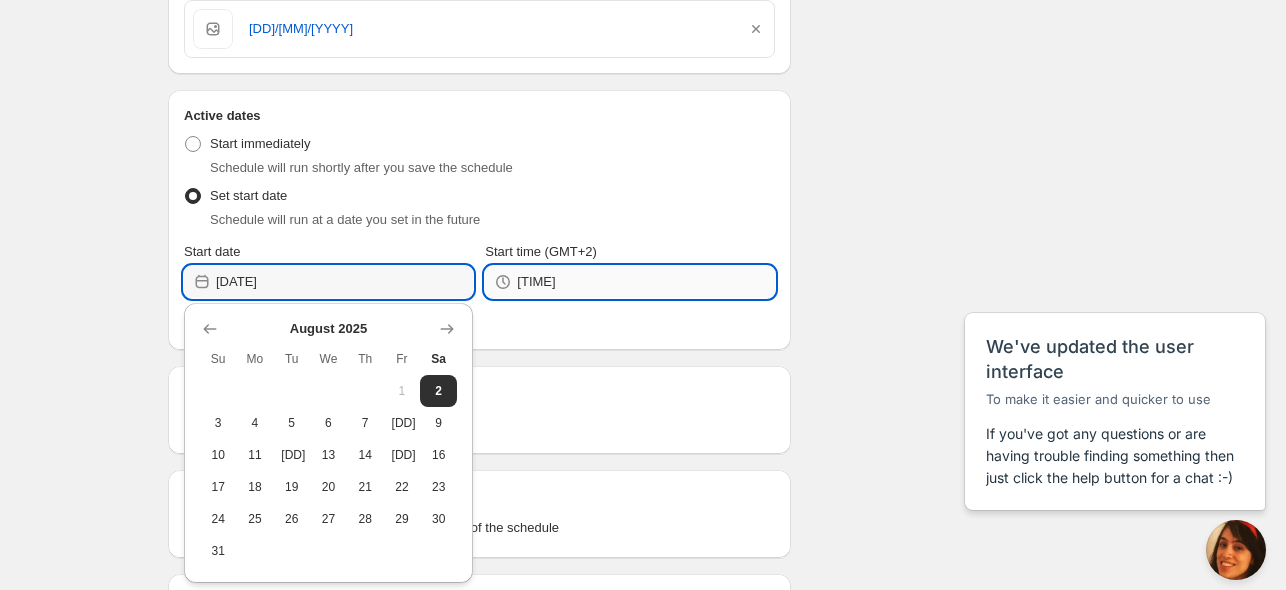 click on "[TIME]" at bounding box center [645, 282] 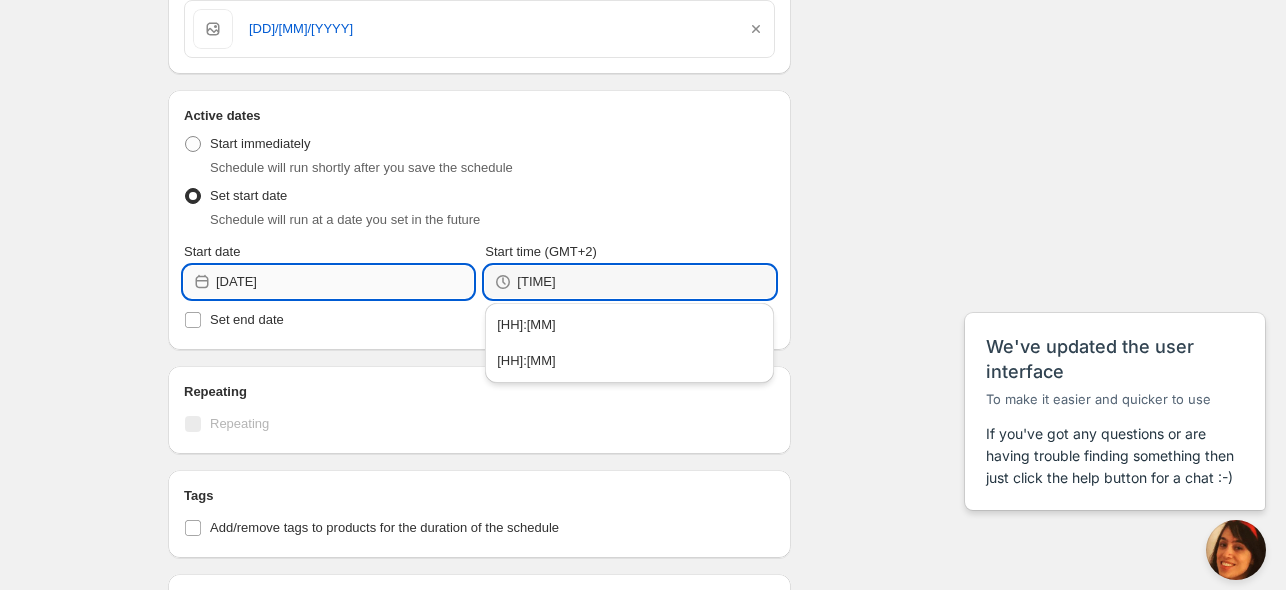click on "[DATE]" at bounding box center (344, 282) 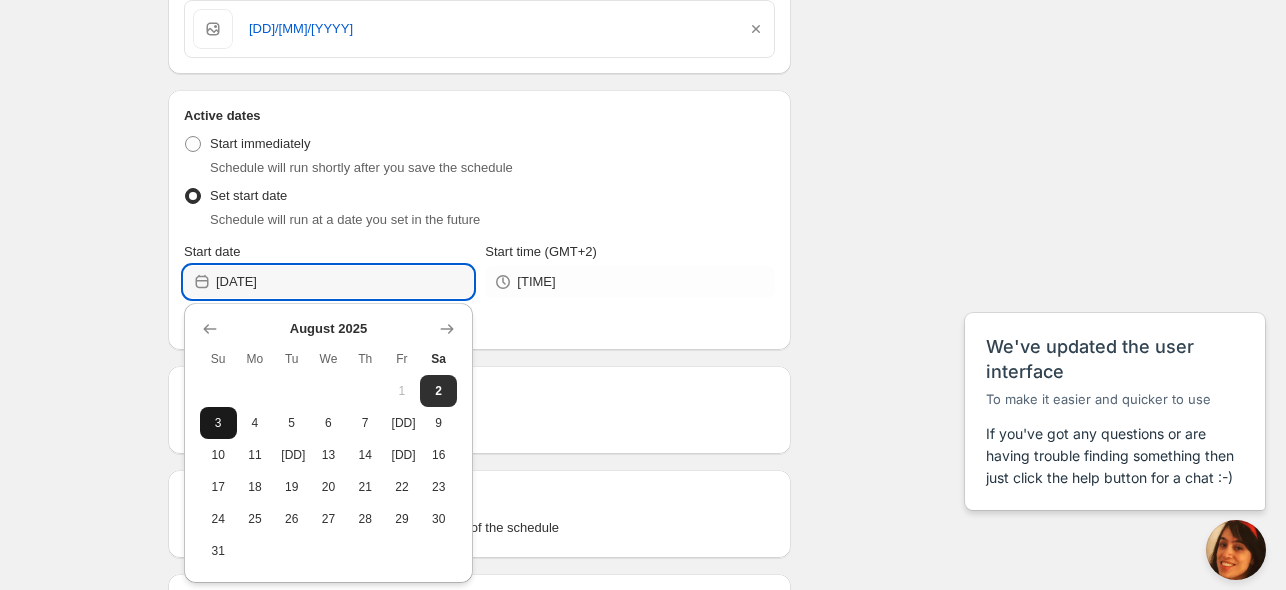 click on "3" at bounding box center [218, 423] 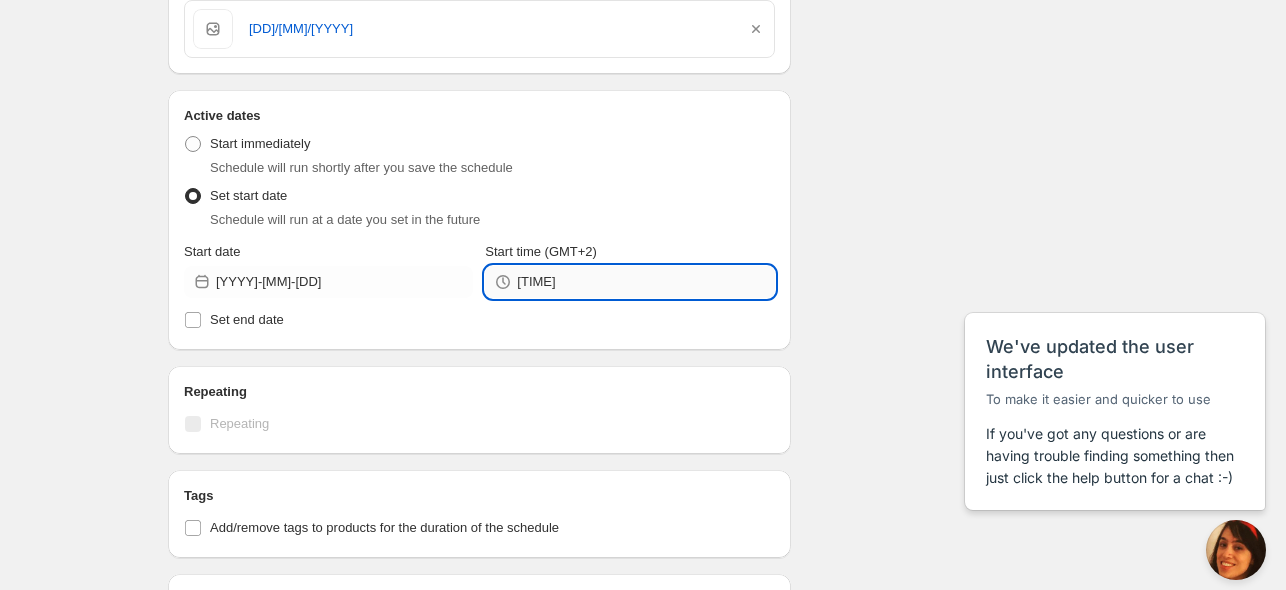 click on "[TIME]" at bounding box center [645, 282] 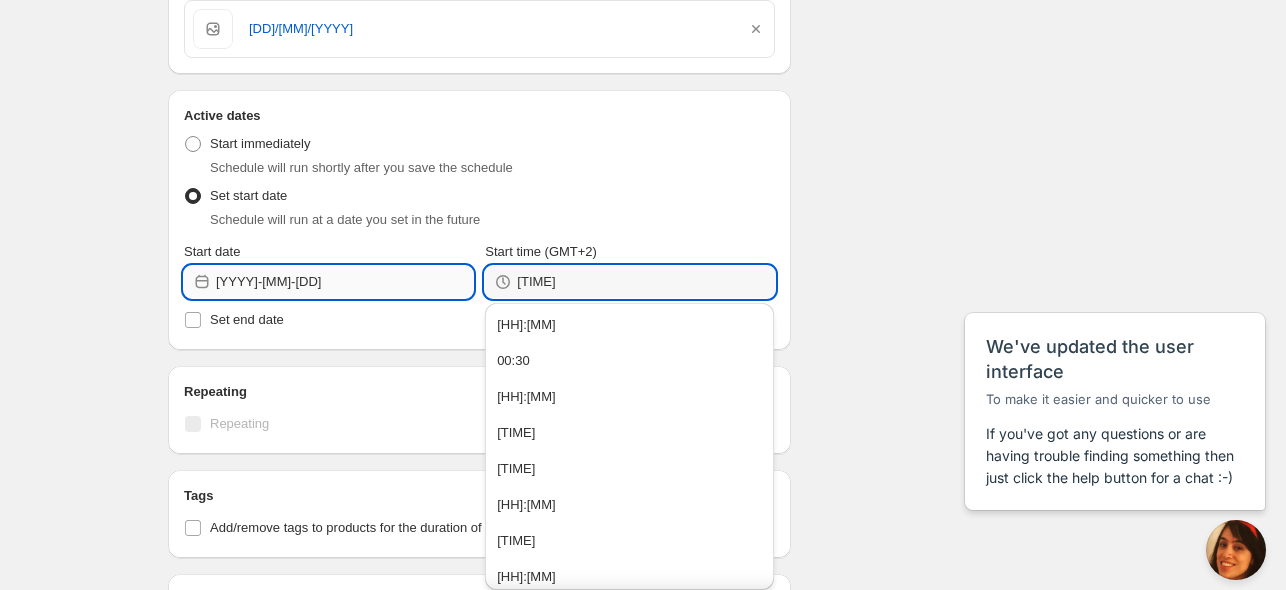 click on "[YYYY]-[MM]-[DD]" at bounding box center (344, 282) 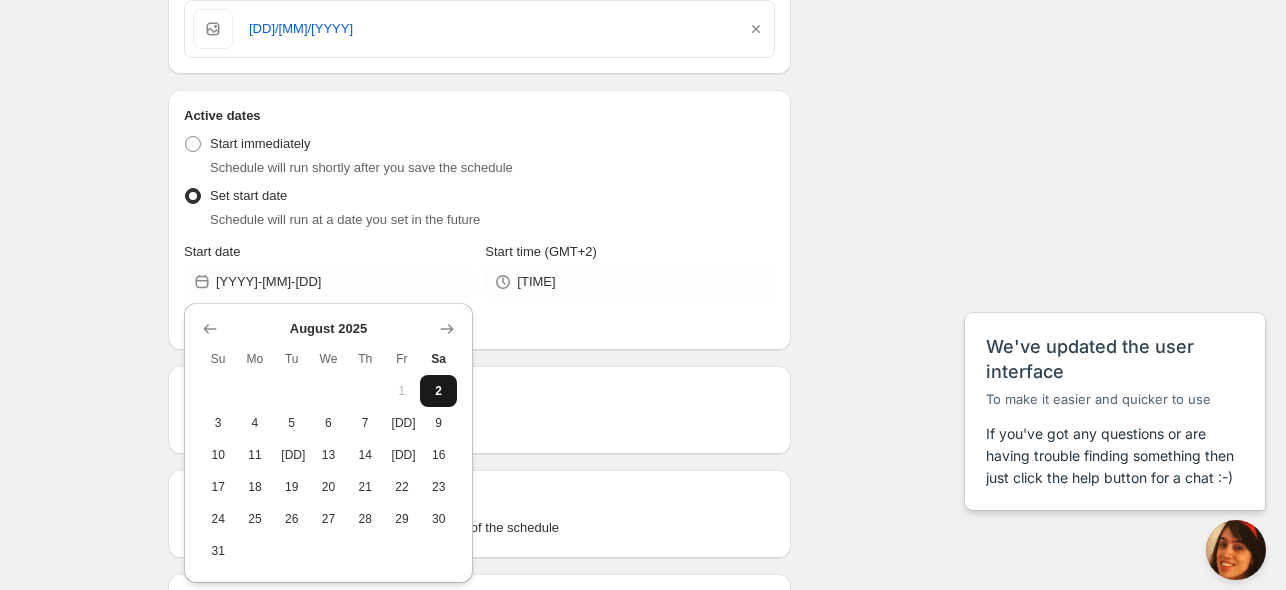 click on "2" at bounding box center (438, 391) 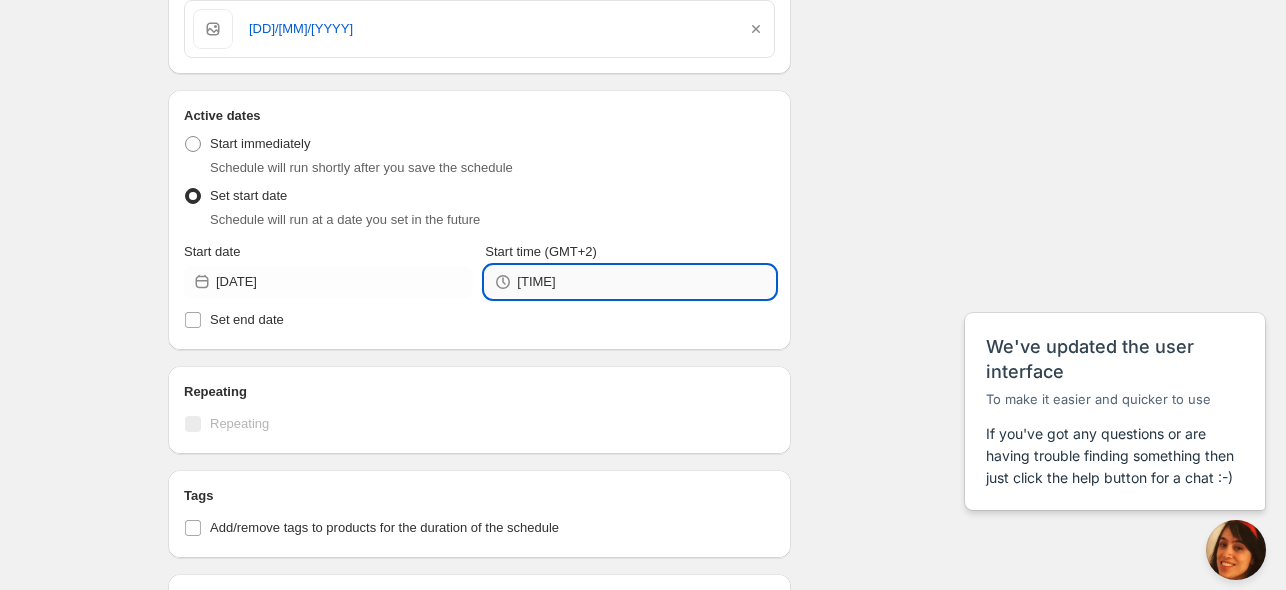 click on "[TIME]" at bounding box center [645, 282] 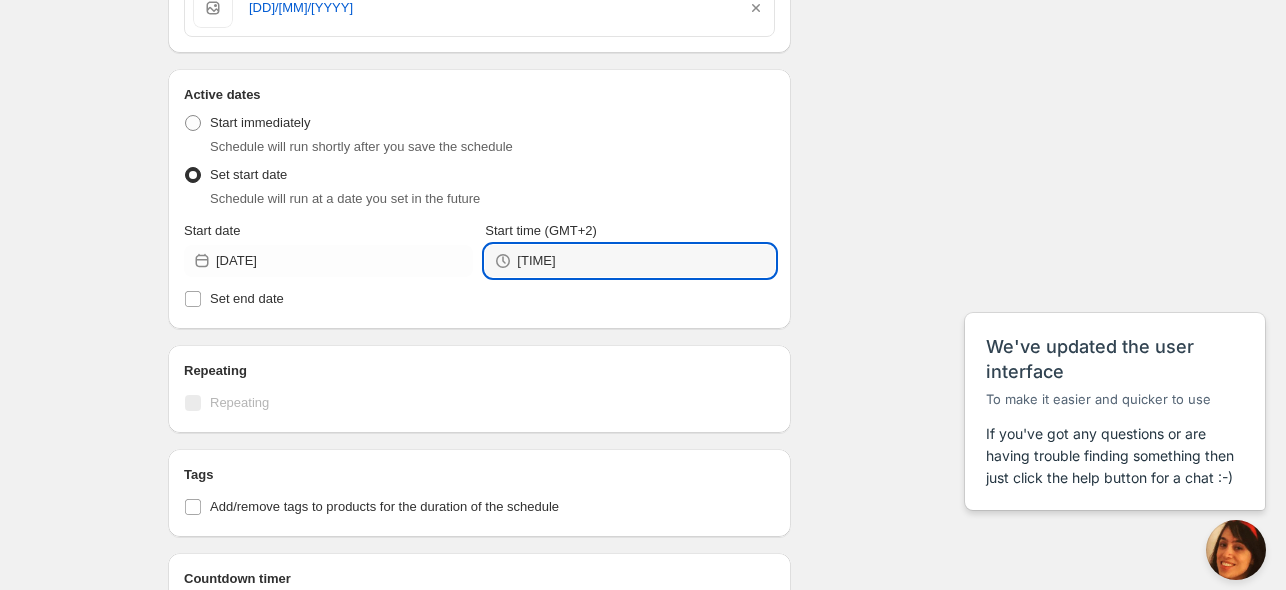 scroll, scrollTop: 260, scrollLeft: 0, axis: vertical 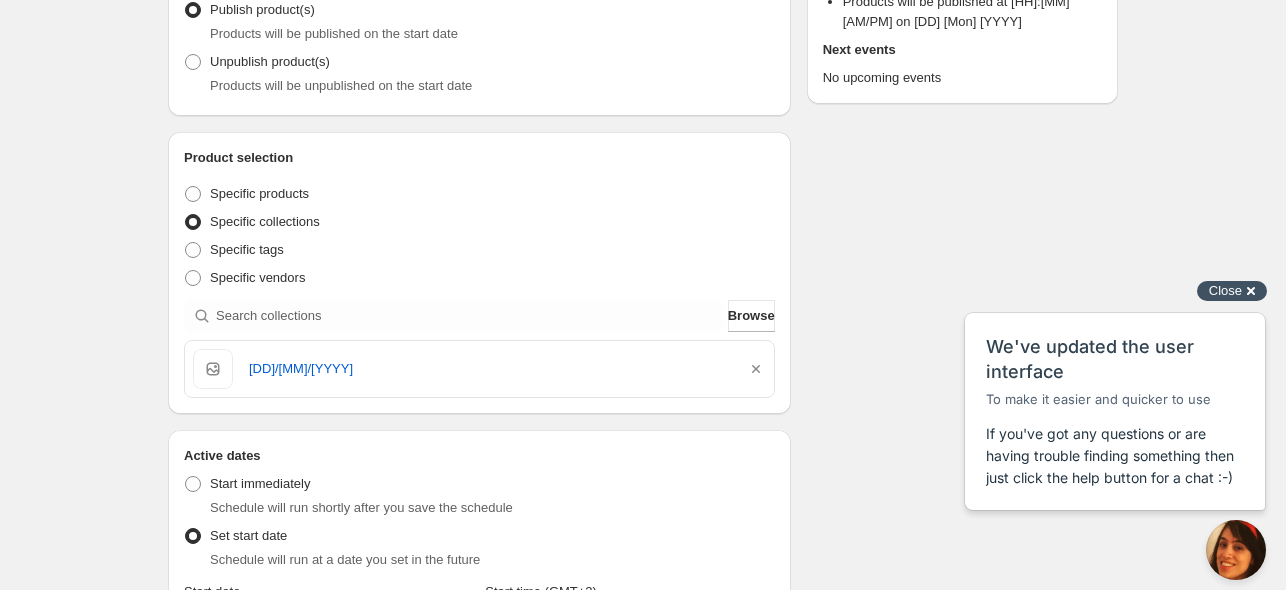 click on "Close cross-small" at bounding box center (1232, 291) 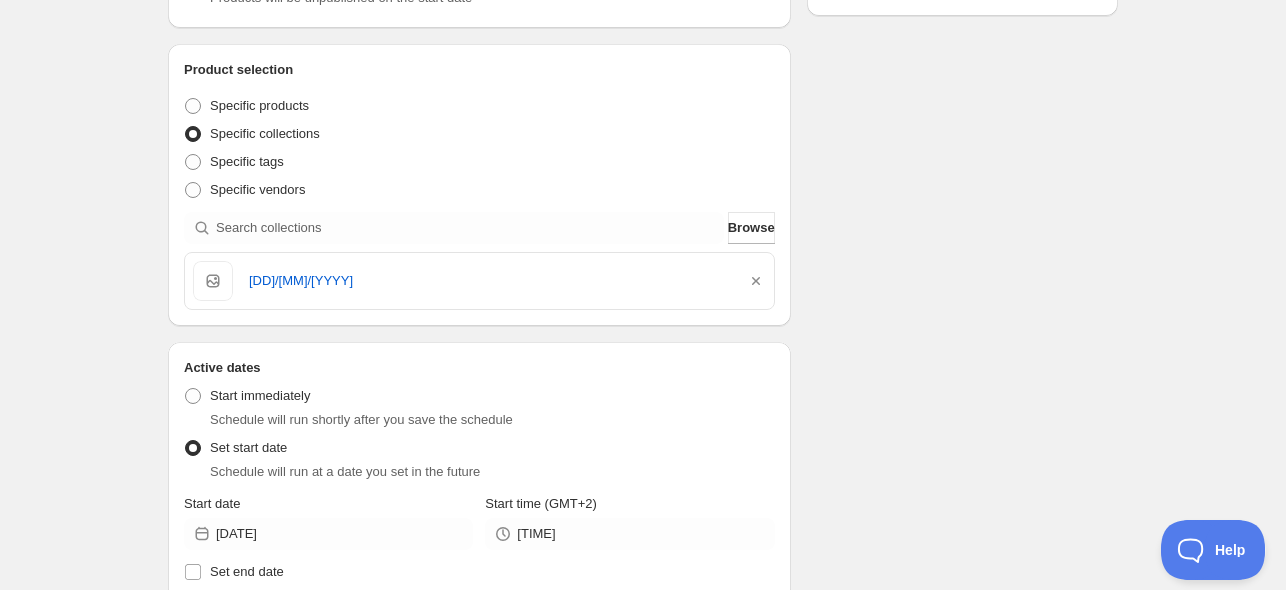 scroll, scrollTop: 400, scrollLeft: 0, axis: vertical 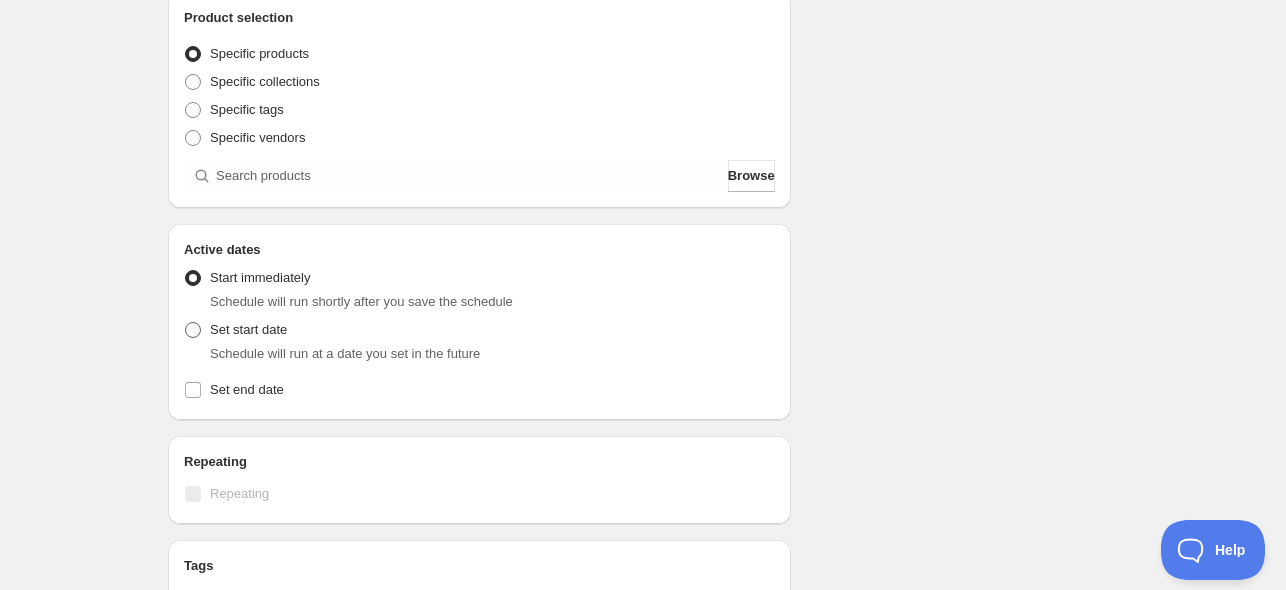 click on "Set start date" at bounding box center [248, 329] 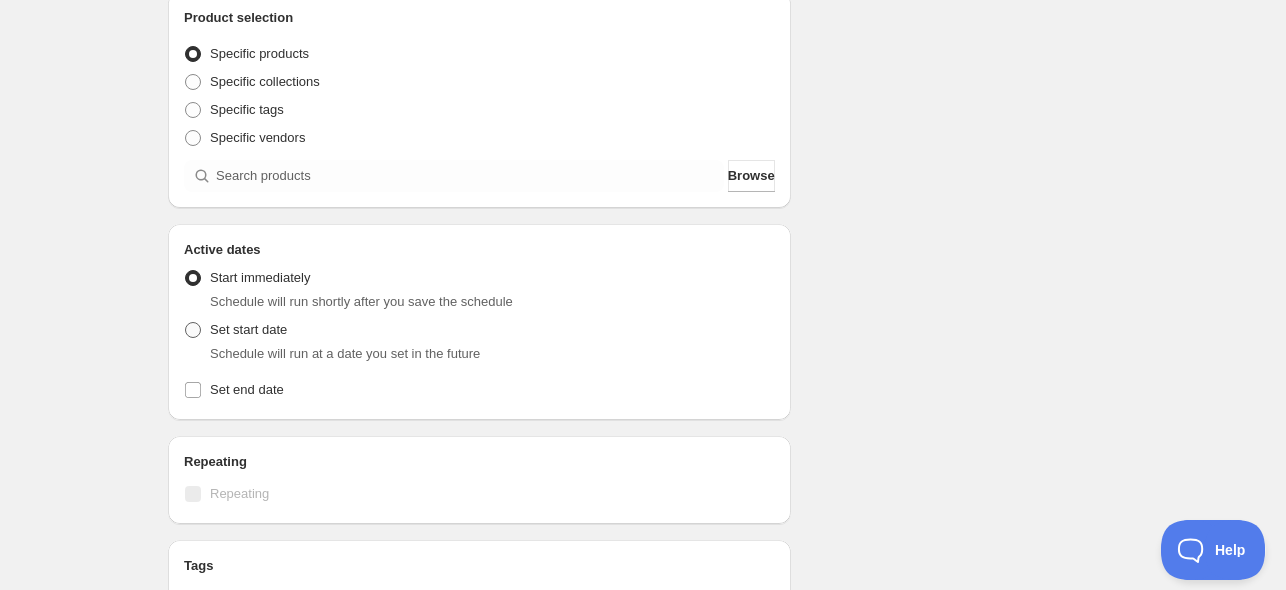 radio on "true" 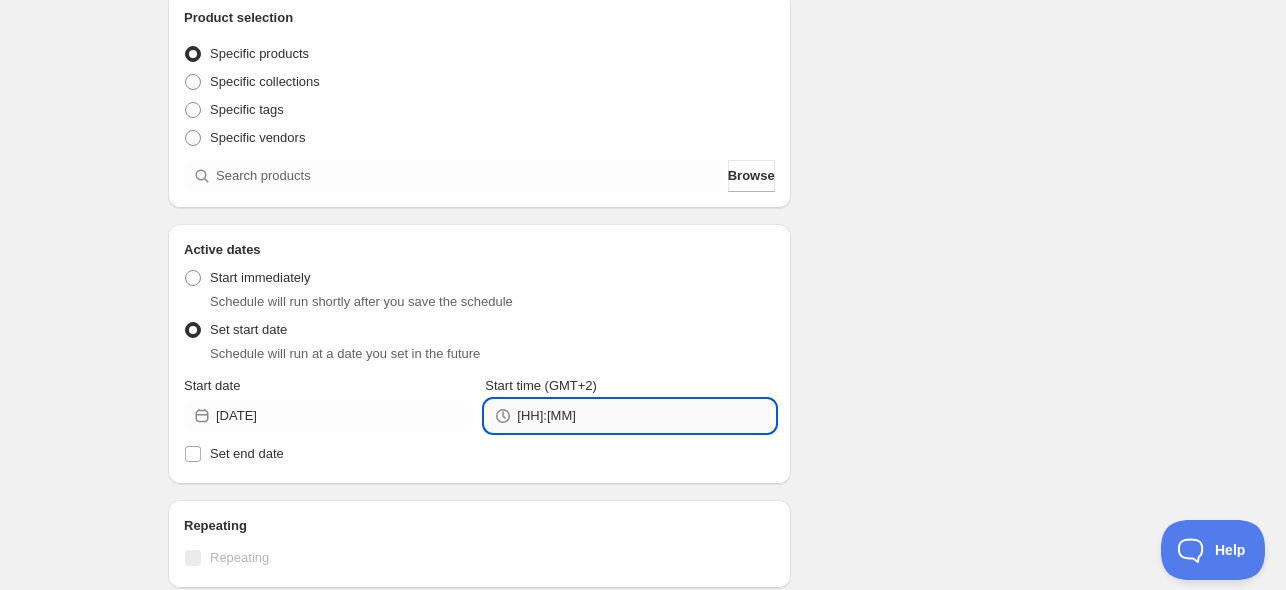 click on "[HH]:[MM]" at bounding box center [645, 416] 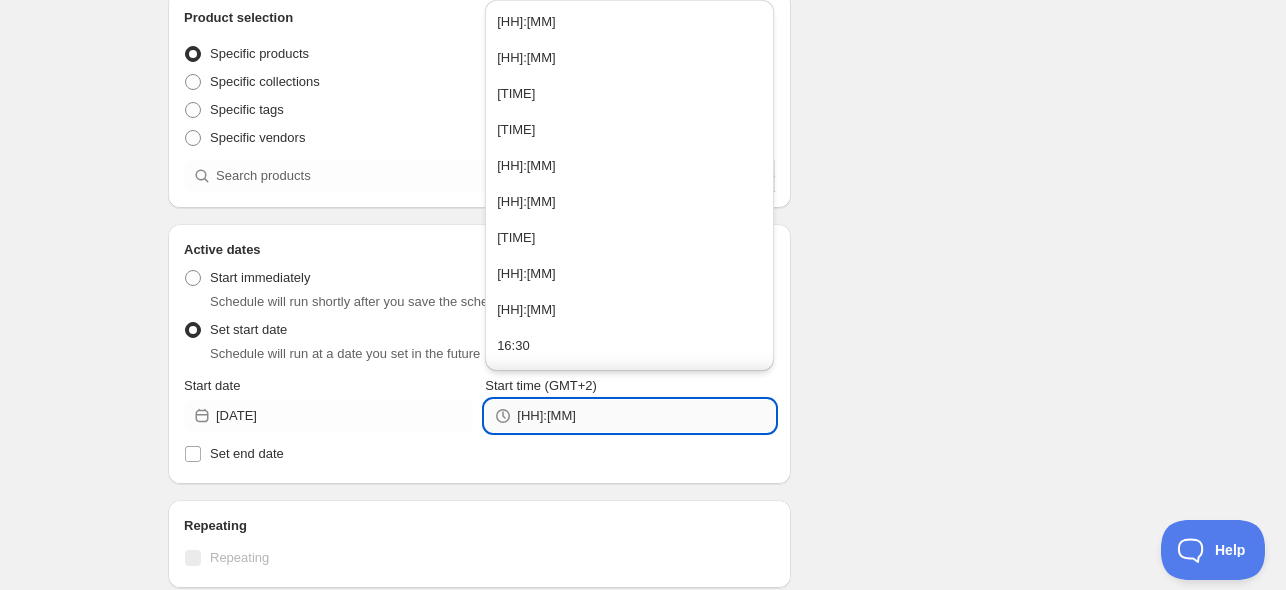 click on "[HH]:[MM]" at bounding box center (645, 416) 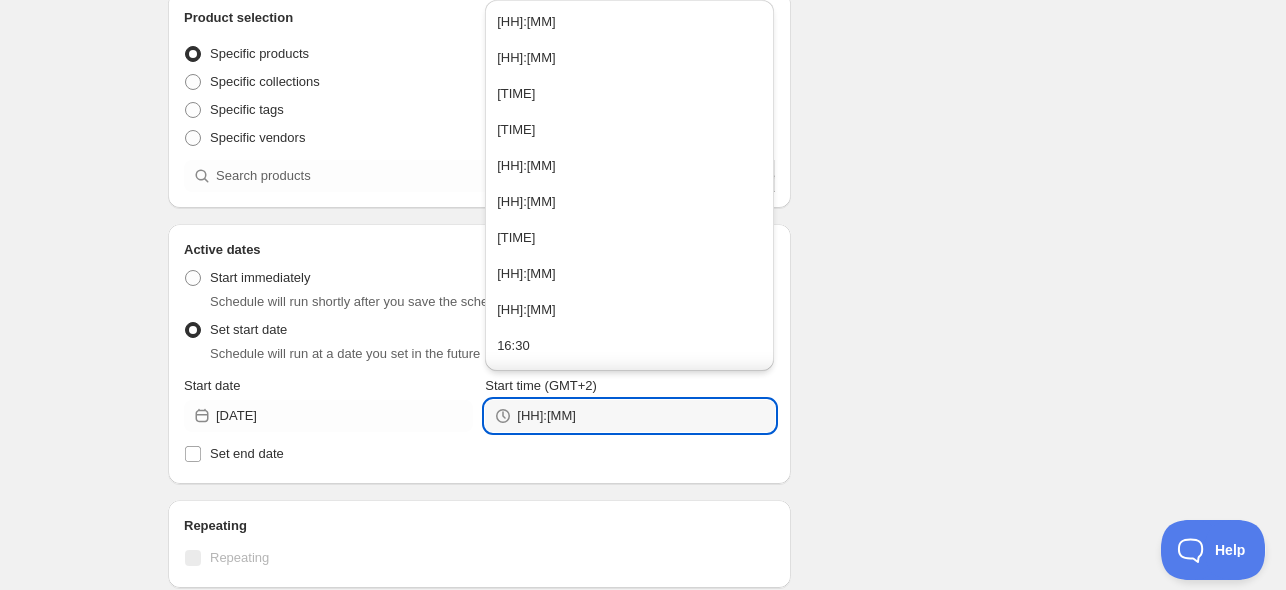 click on "Schedule name New schedule Aug 02 [DATE] [TIME] Your customers won't see this Action Action Publish product(s) Products will be published on the start date Unpublish product(s) Products will be unpublished on the start date Product selection Entity type Specific products Specific collections Specific tags Specific vendors Browse Active dates Active Date Type Start immediately Schedule will run shortly after you save the schedule Set start date Schedule will run at a date you set in the future Start date [DATE] Start time (GMT+2) [TIME] Set end date Repeating Repeating Ok Cancel Every 1 Date range Days Weeks Months Years Days Ends Never On specific date After a number of occurances Tags Add/remove tags to products for the duration of the schedule Countdown timer Show a countdown timer on the product page The countdown timer will show the time remaining until the end of the schedule. Remember to add the Countdown Timer block to your theme and configure it to your liking. Open theme editor Anything else? Summary" at bounding box center (635, 404) 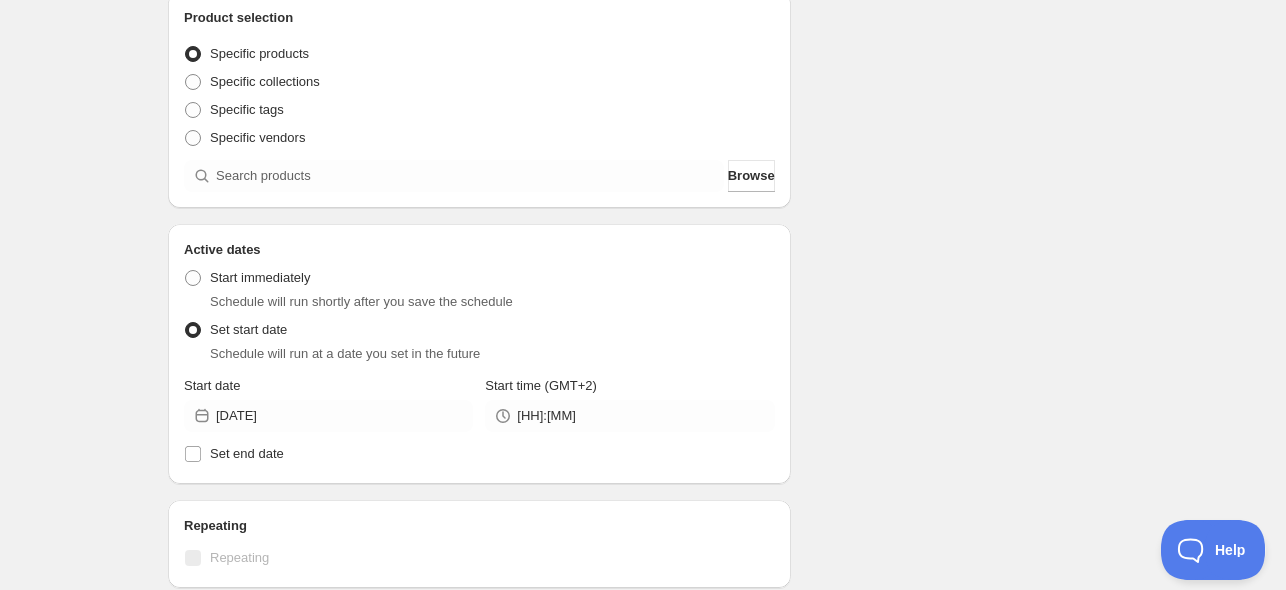 scroll, scrollTop: 0, scrollLeft: 0, axis: both 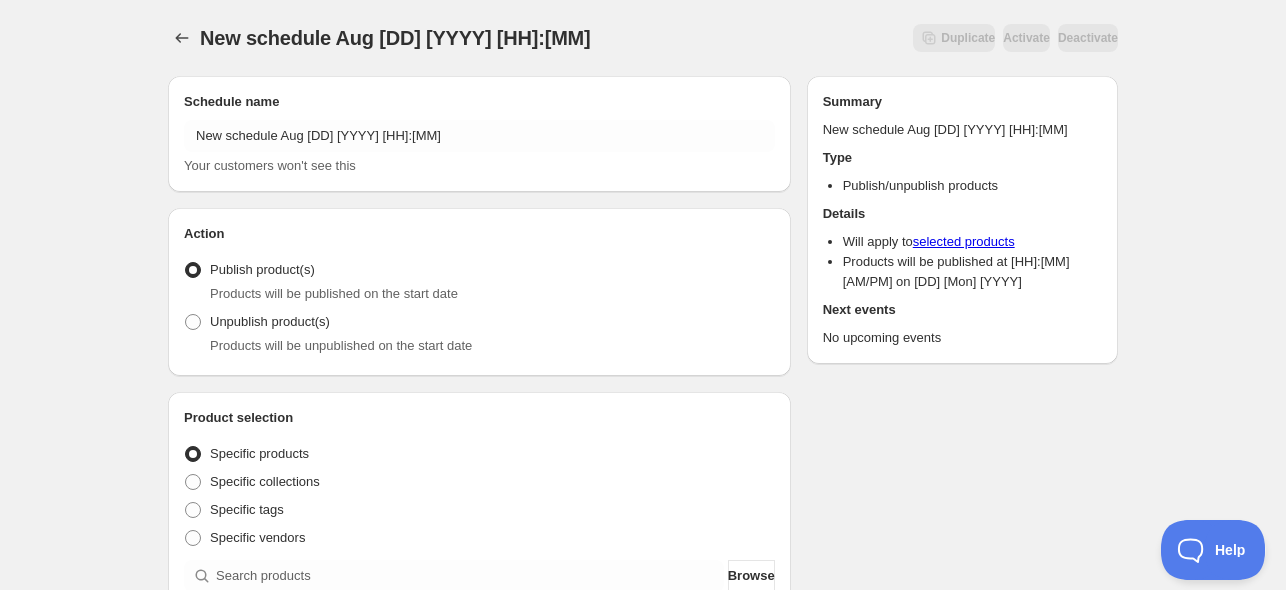 click on "Your customers won't see this" at bounding box center (479, 166) 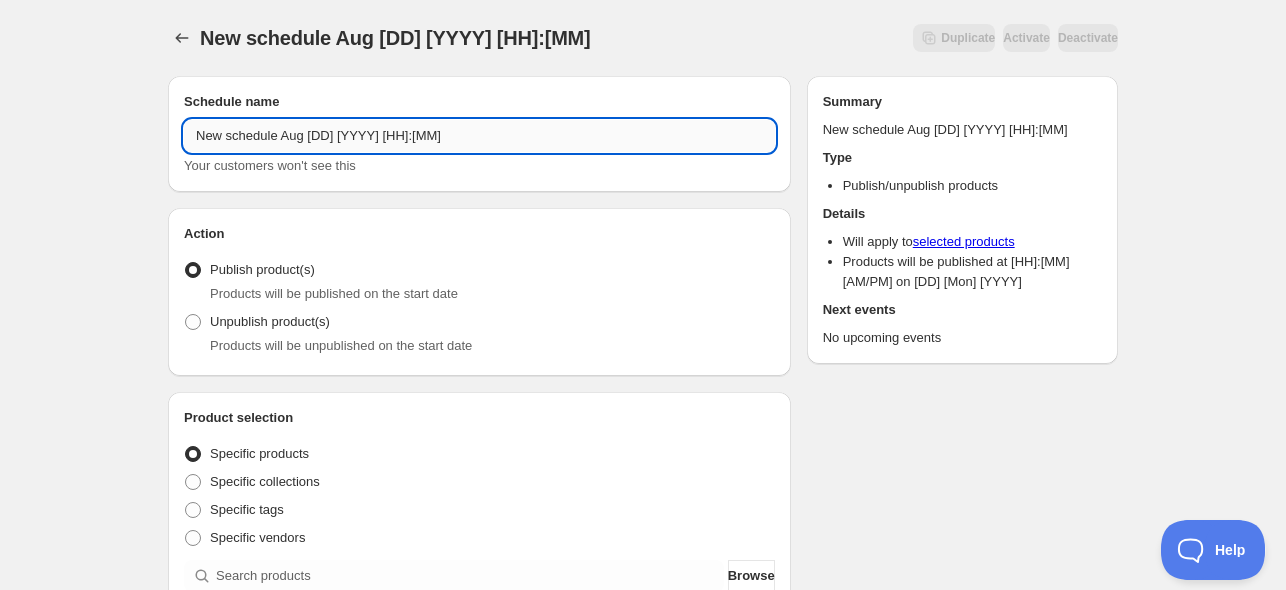 click on "New schedule Aug [DD] [YYYY] [HH]:[MM]" at bounding box center (479, 136) 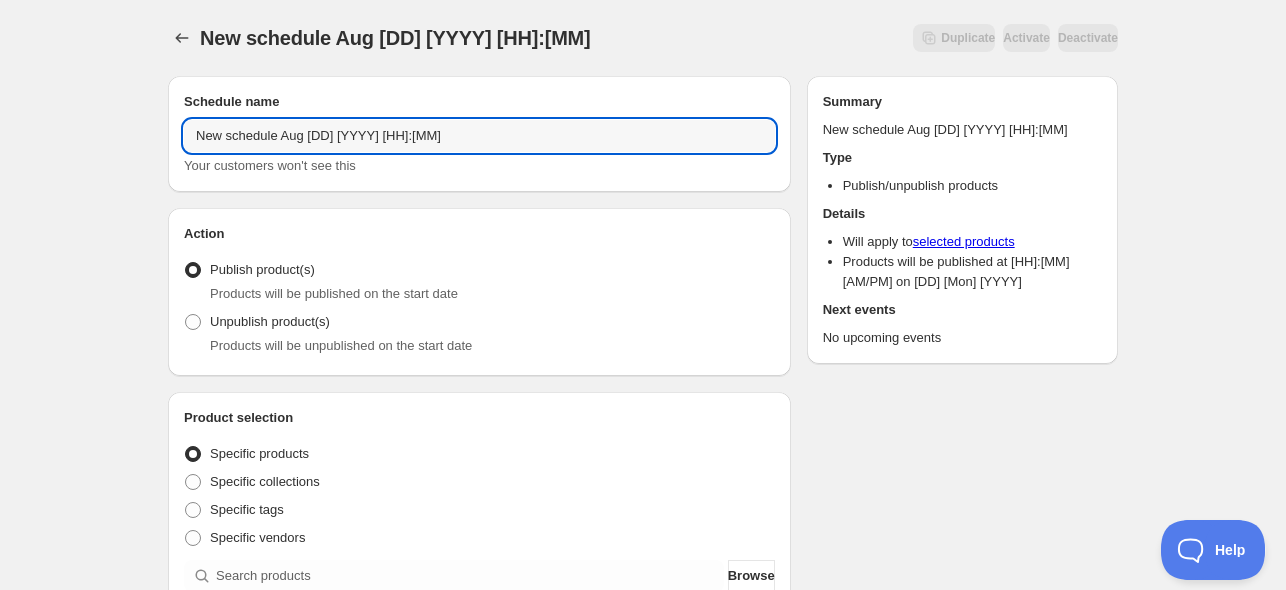 paste on "[DD]/[MM]/[YYYY]" 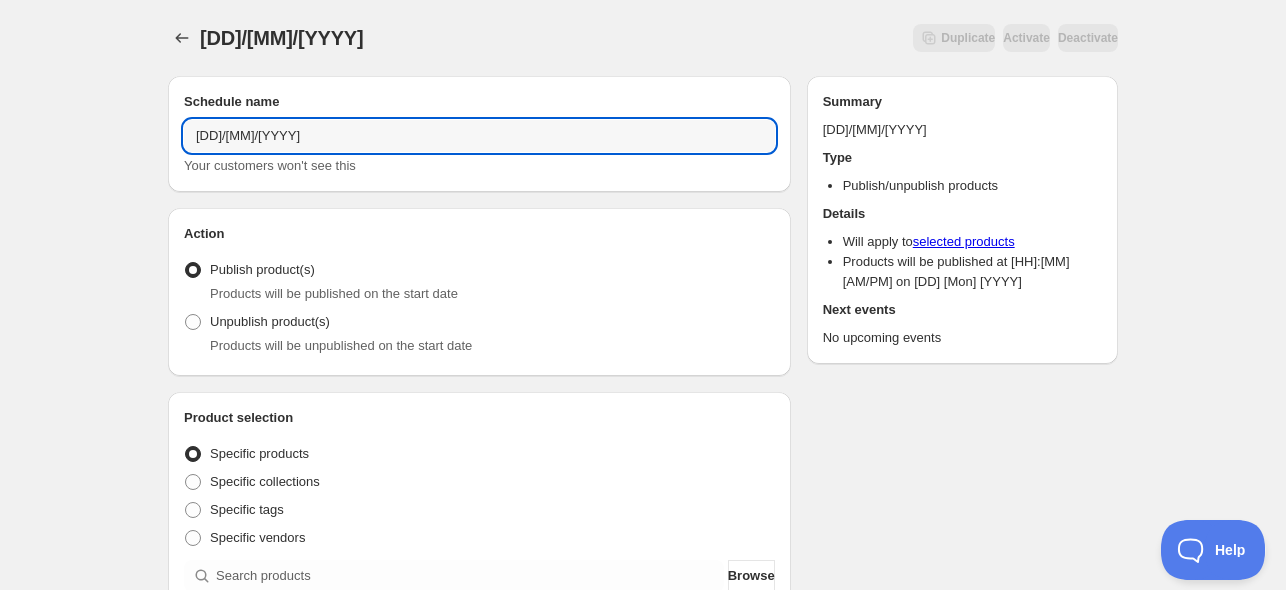 type on "[DD]/[MM]/[YYYY]" 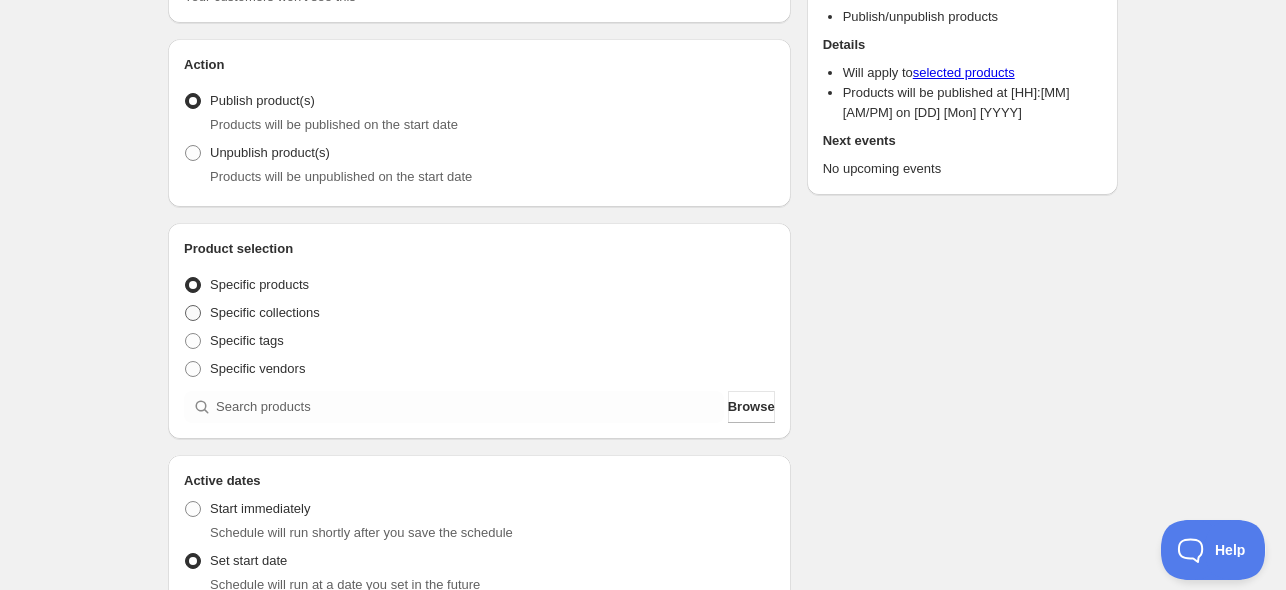 scroll, scrollTop: 200, scrollLeft: 0, axis: vertical 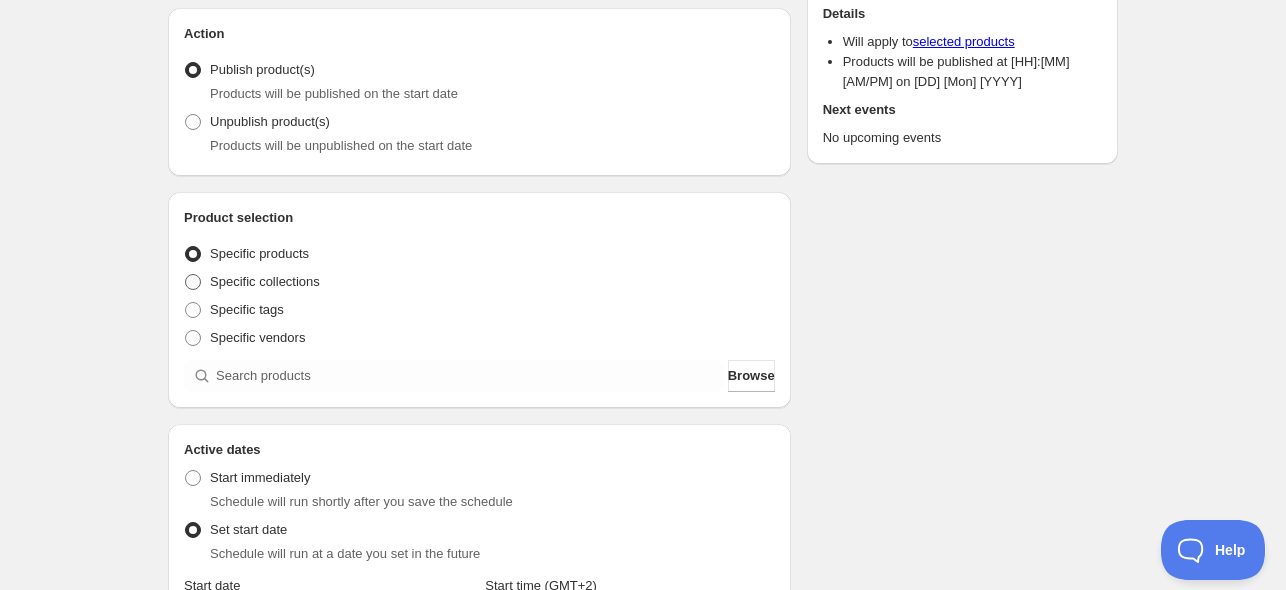 click on "Specific collections" at bounding box center [265, 281] 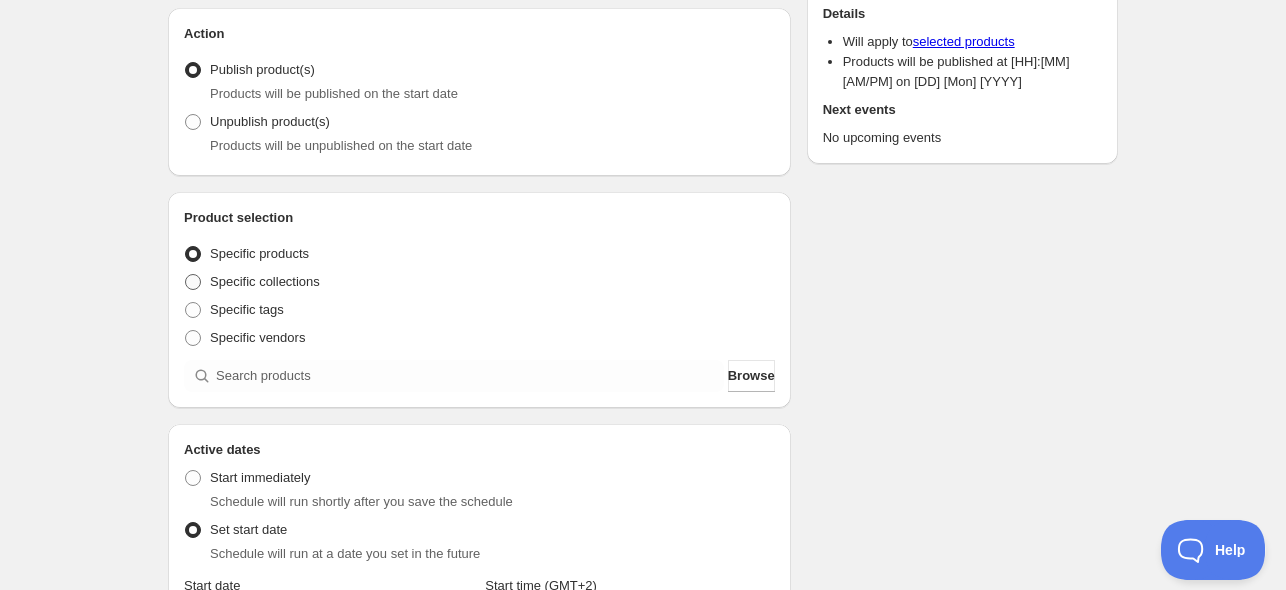 radio on "true" 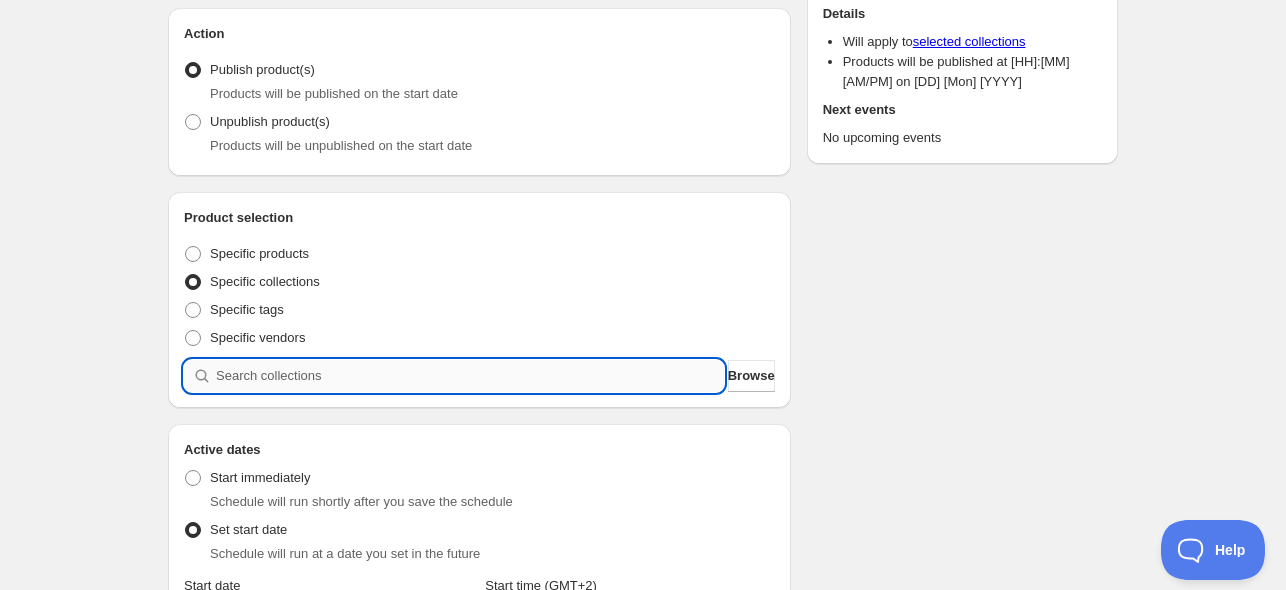 click at bounding box center (470, 376) 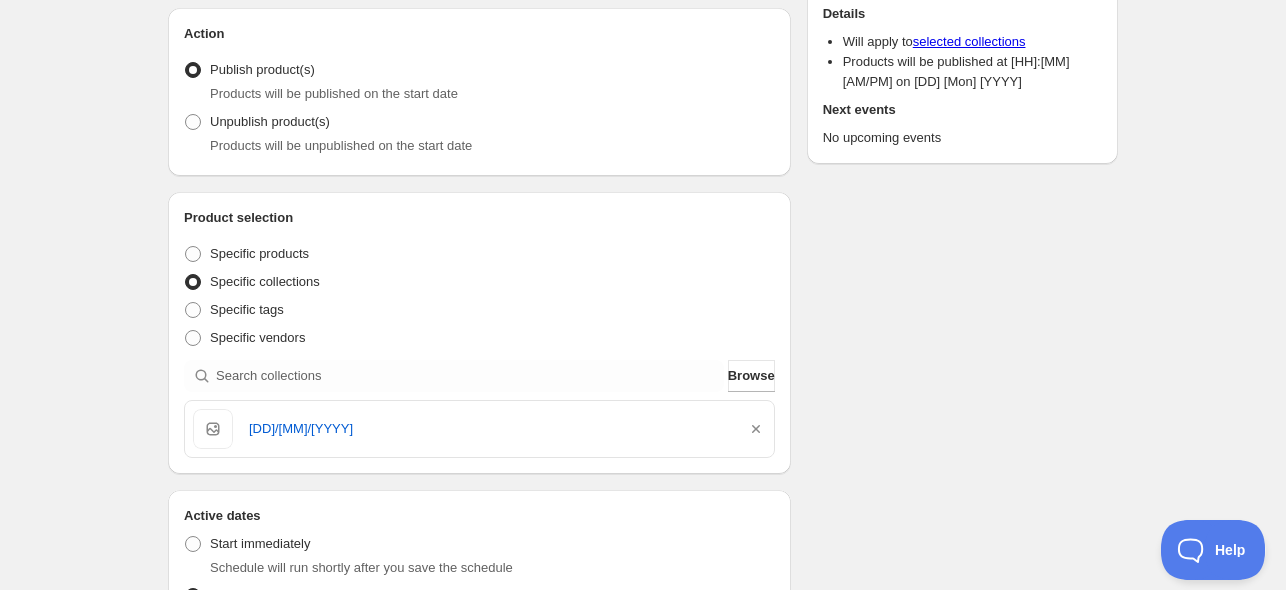 scroll, scrollTop: 500, scrollLeft: 0, axis: vertical 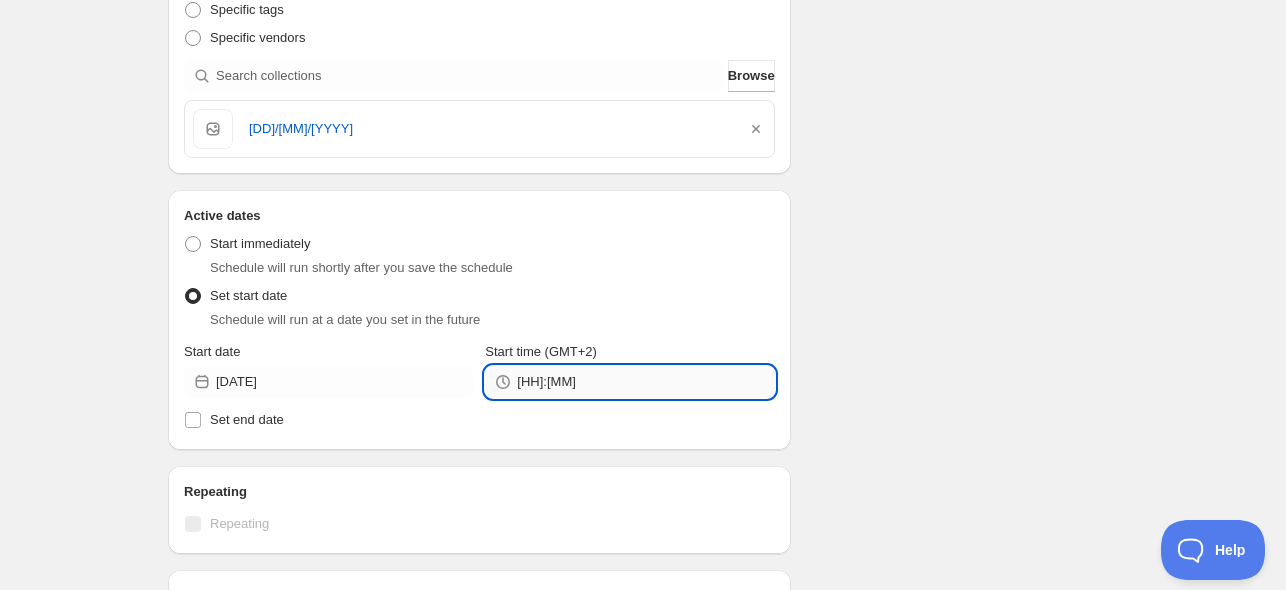 click on "[HH]:[MM]" at bounding box center (645, 382) 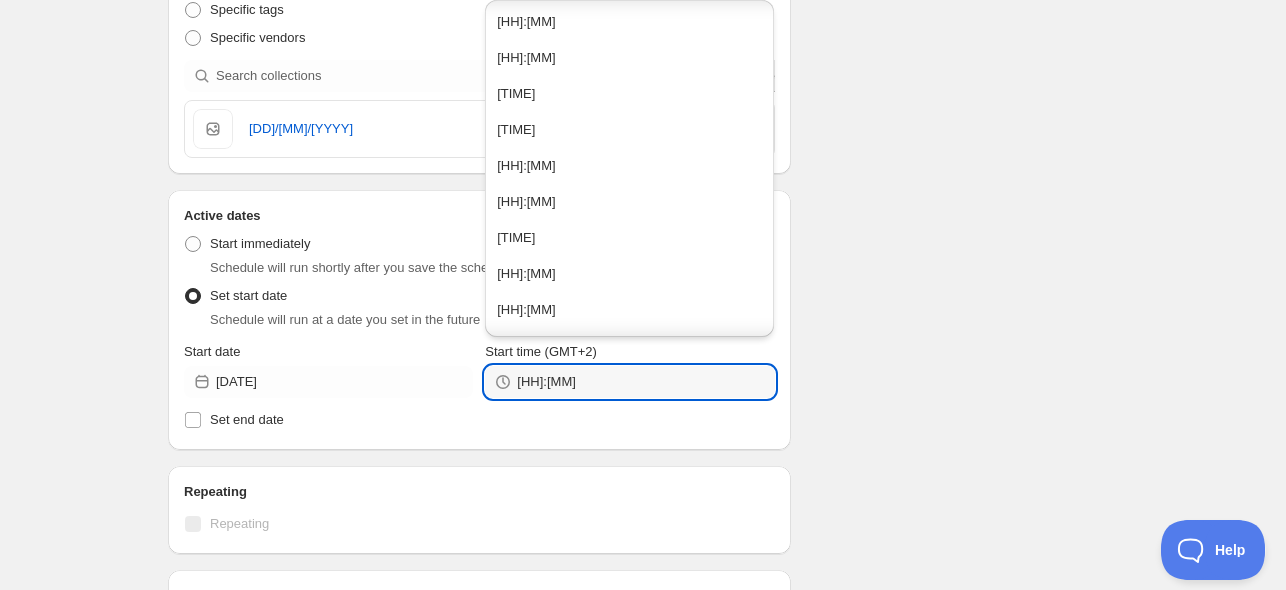 scroll, scrollTop: 535, scrollLeft: 0, axis: vertical 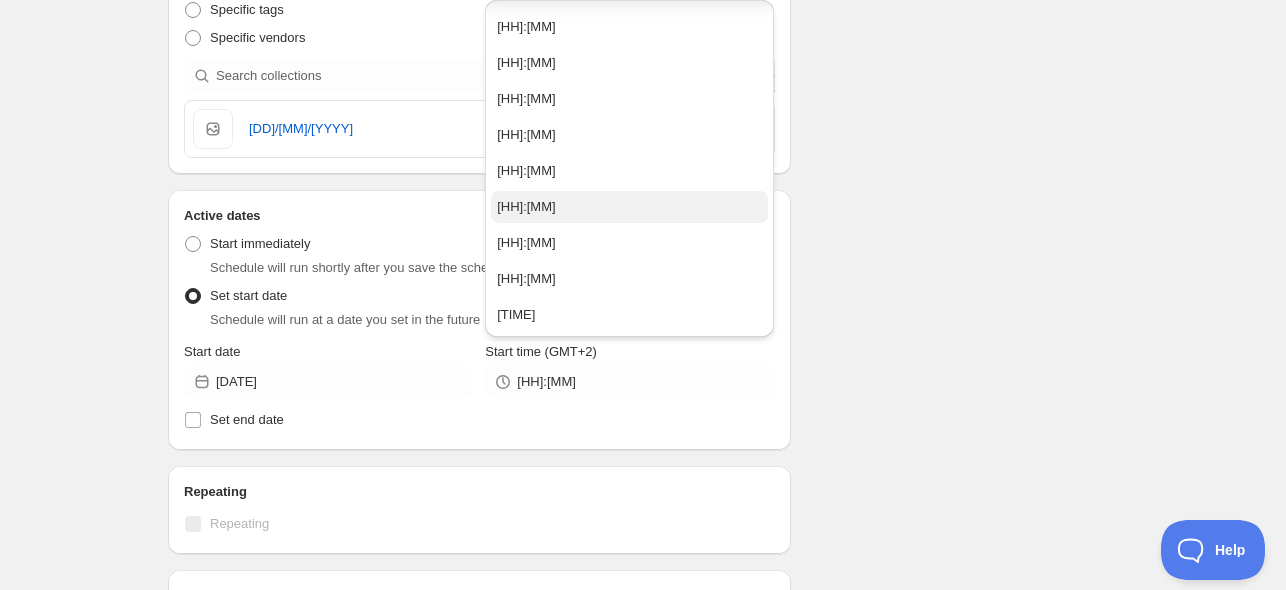 click on "[HH]:[MM]" at bounding box center [629, 207] 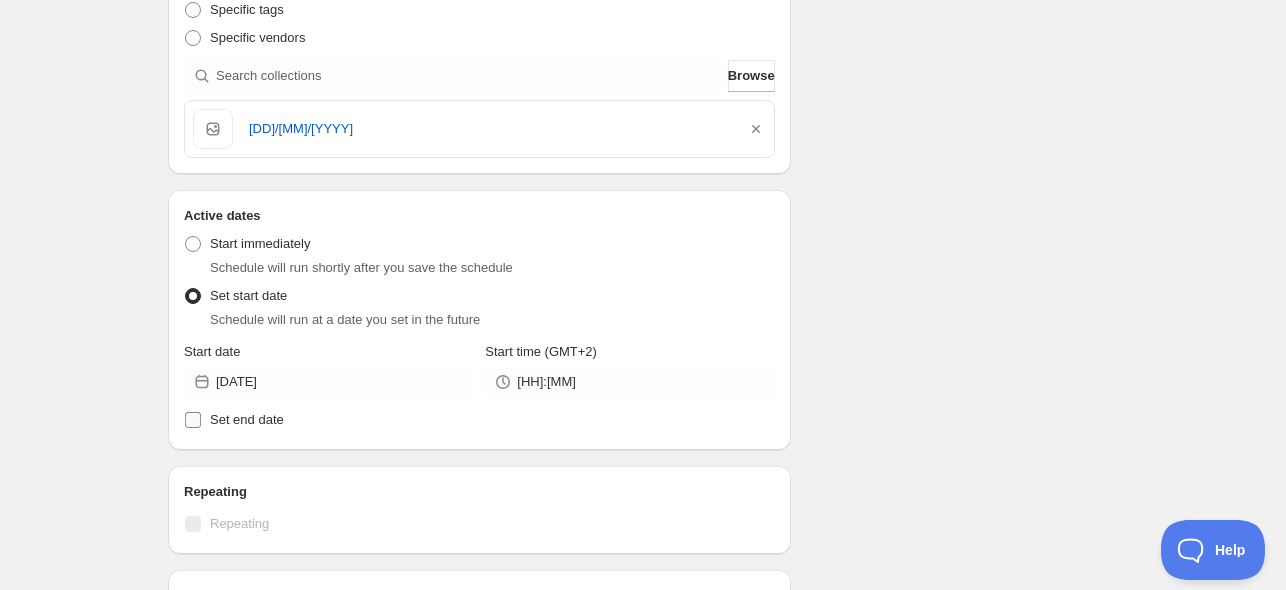 click on "Set end date" at bounding box center (247, 419) 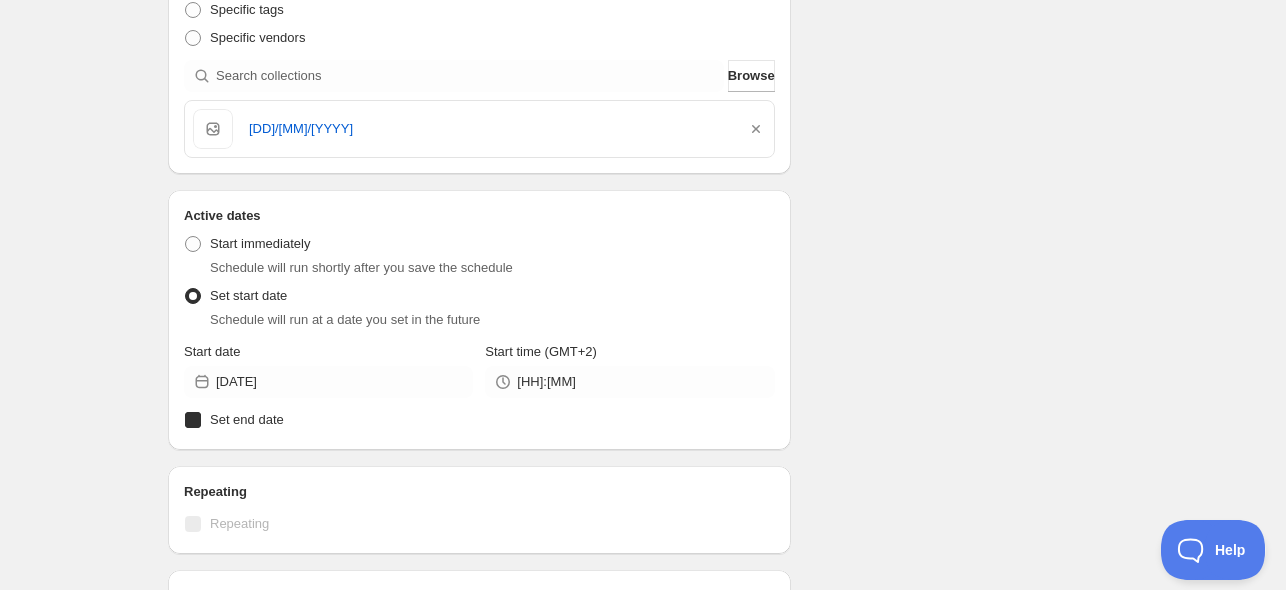 checkbox on "true" 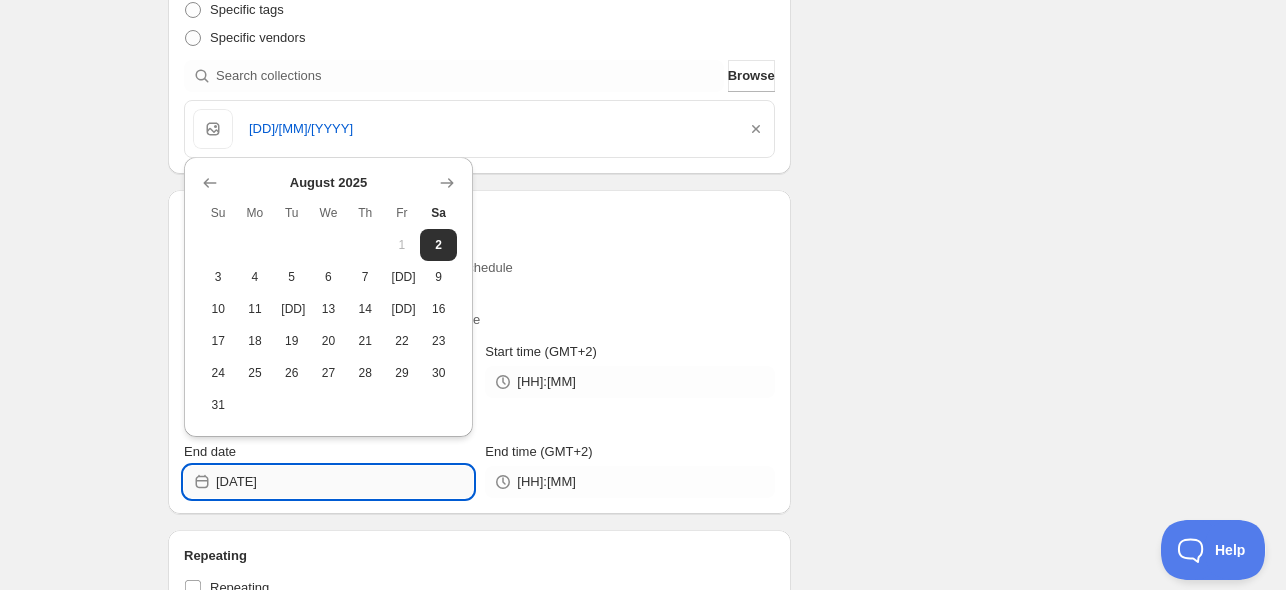 click on "[DATE]" at bounding box center [344, 482] 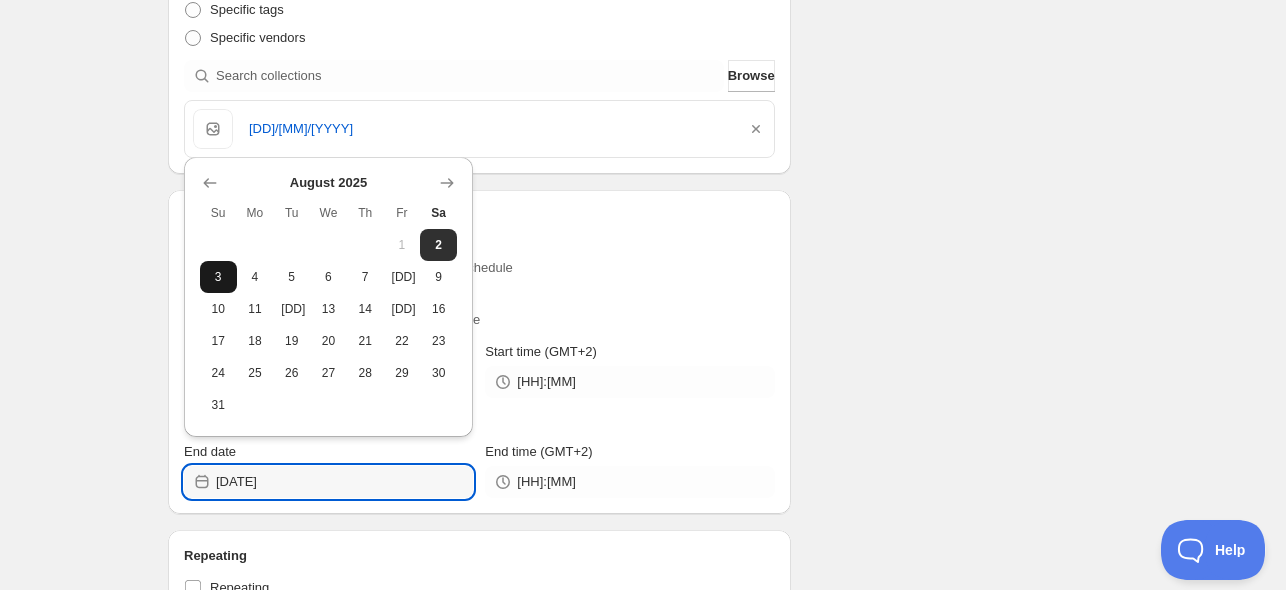 click on "3" at bounding box center [218, 277] 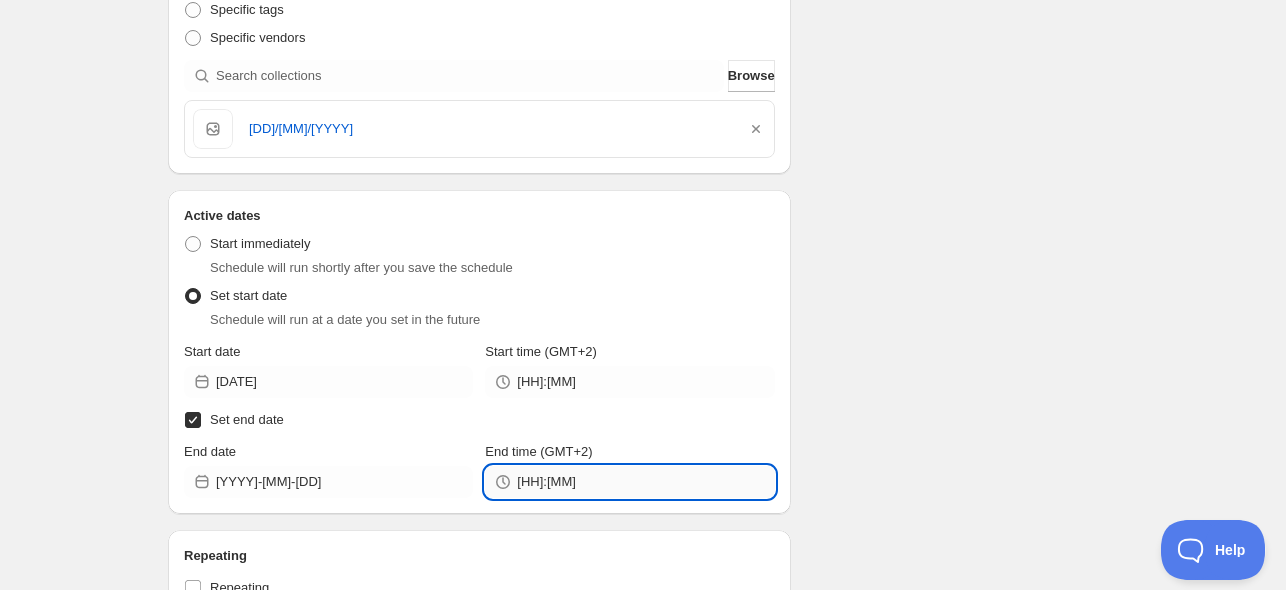 click on "[HH]:[MM]" at bounding box center [645, 482] 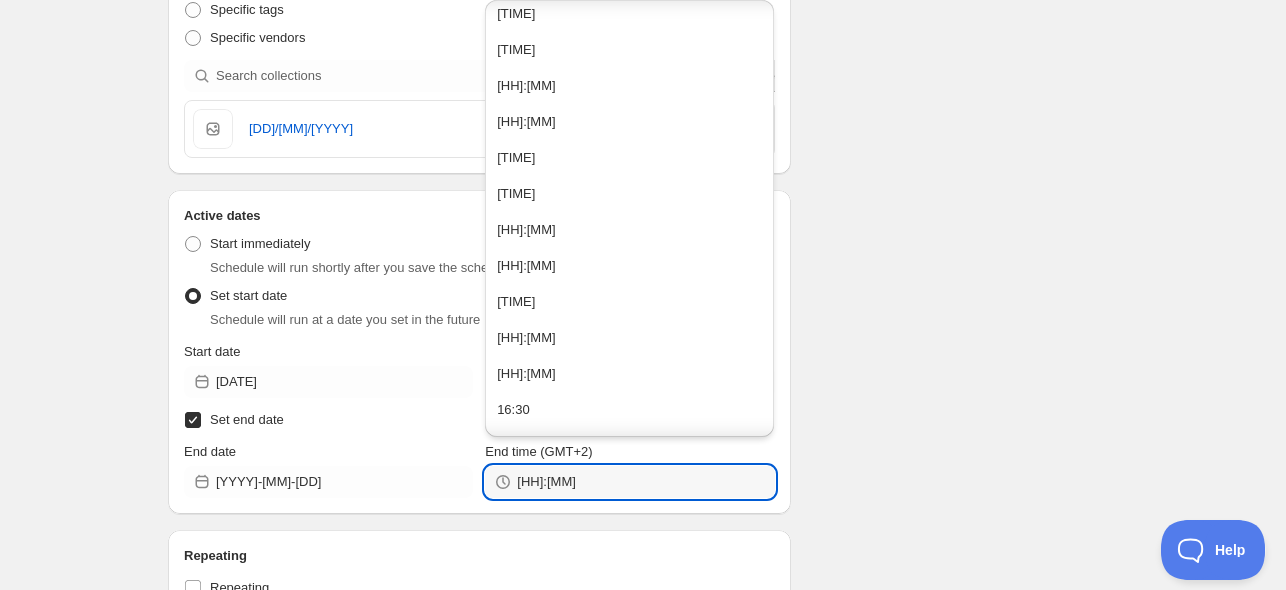 scroll, scrollTop: 1299, scrollLeft: 0, axis: vertical 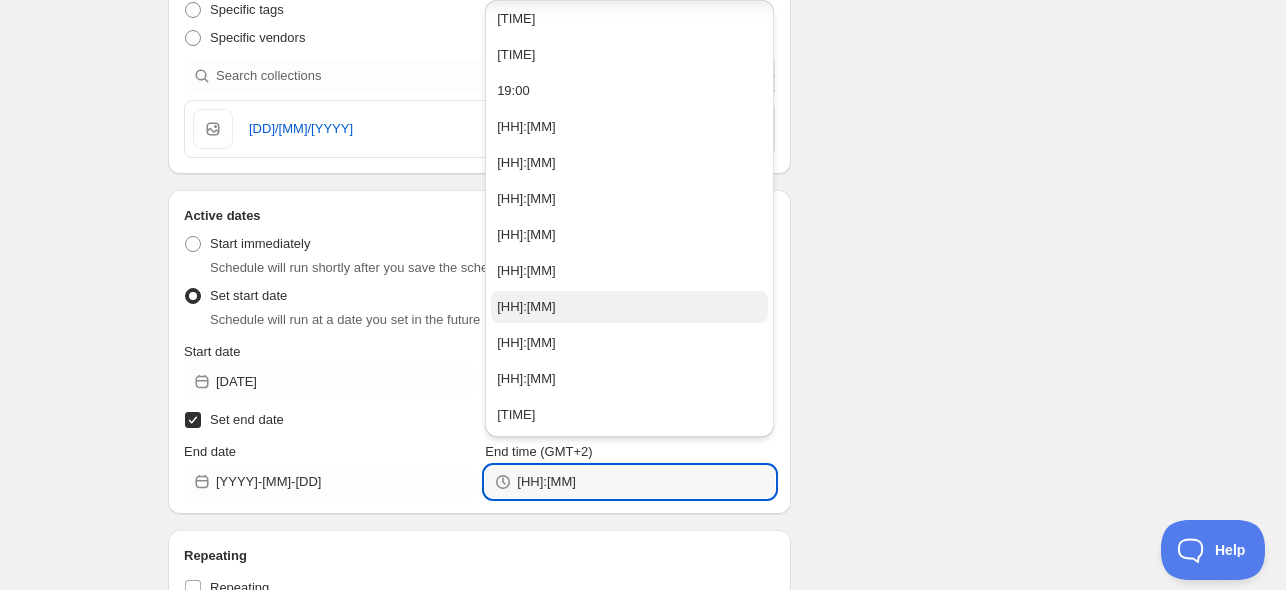 click on "[HH]:[MM]" at bounding box center [629, 307] 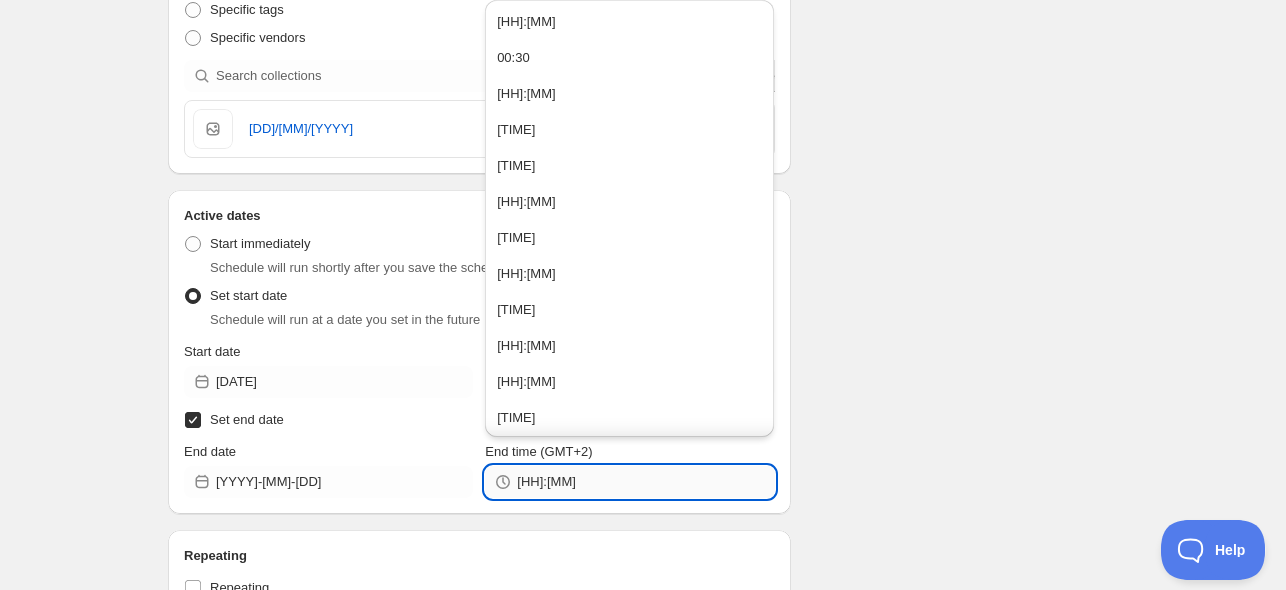 click on "[HH]:[MM]" at bounding box center [645, 482] 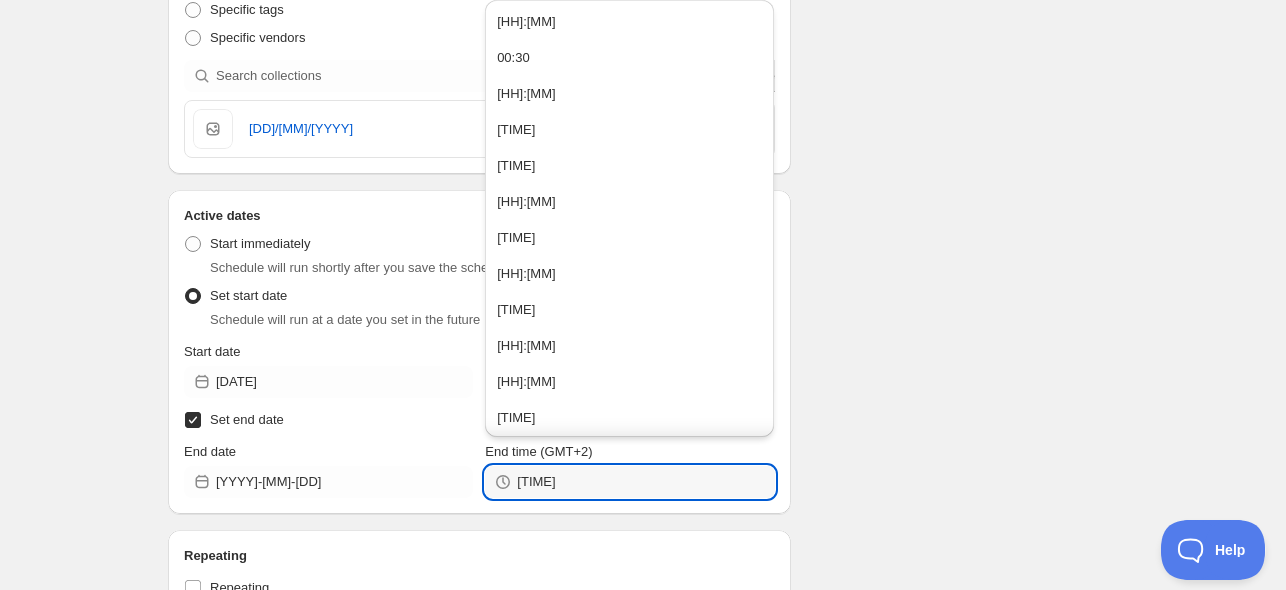 type on "[TIME]" 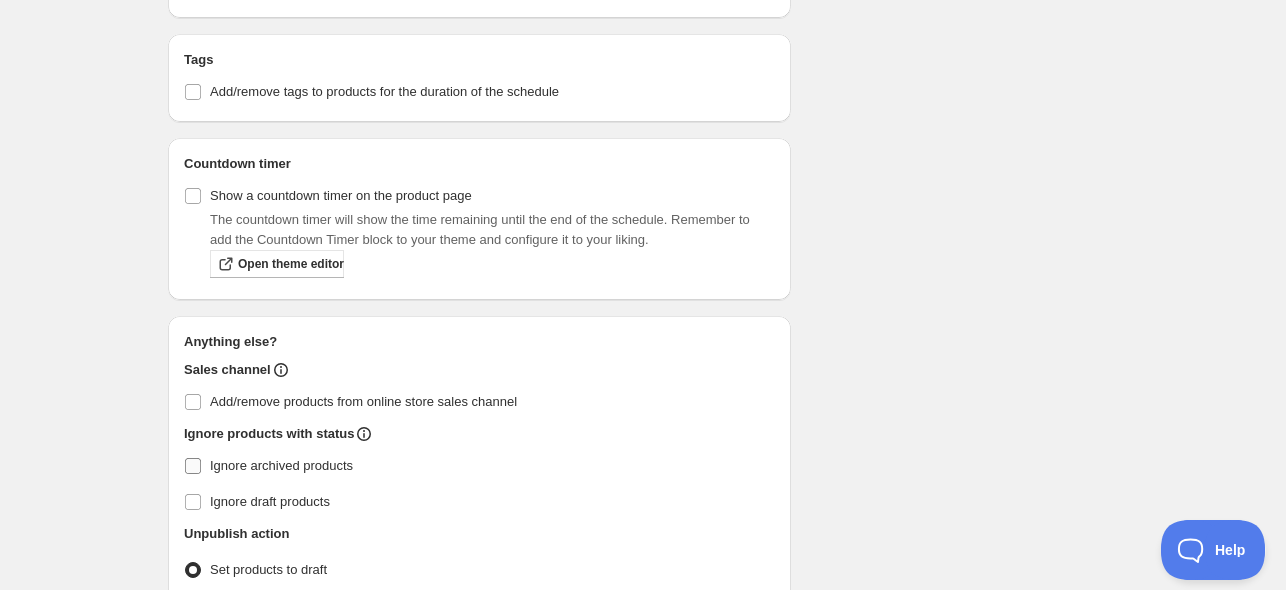 click on "Ignore archived products" at bounding box center (281, 465) 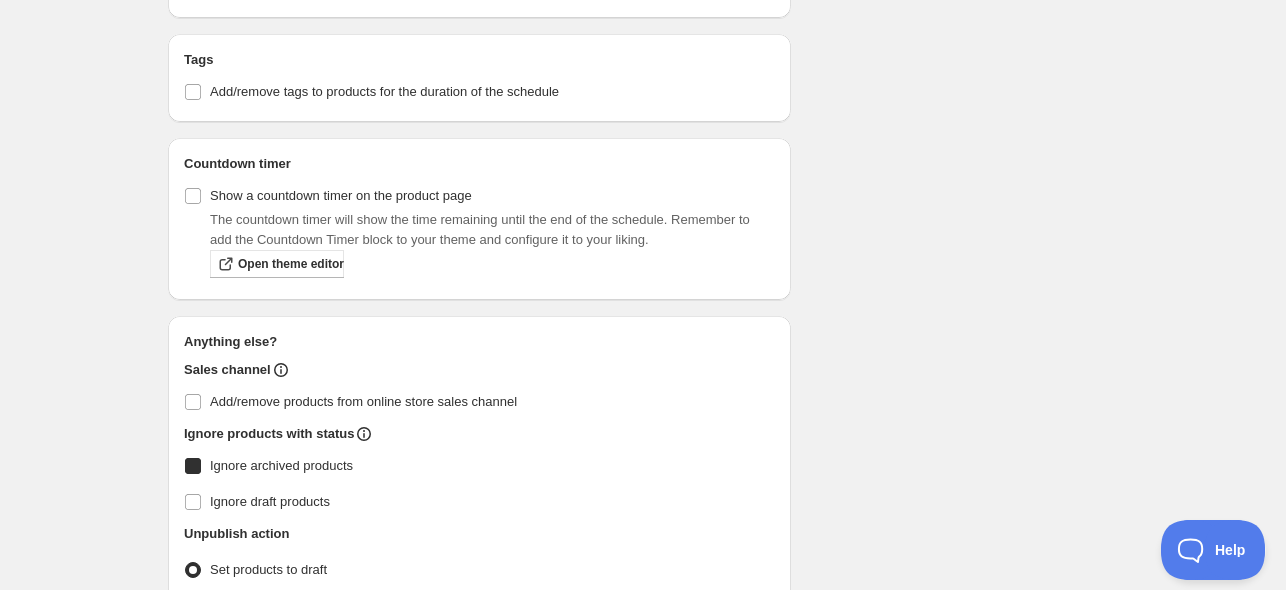 checkbox on "true" 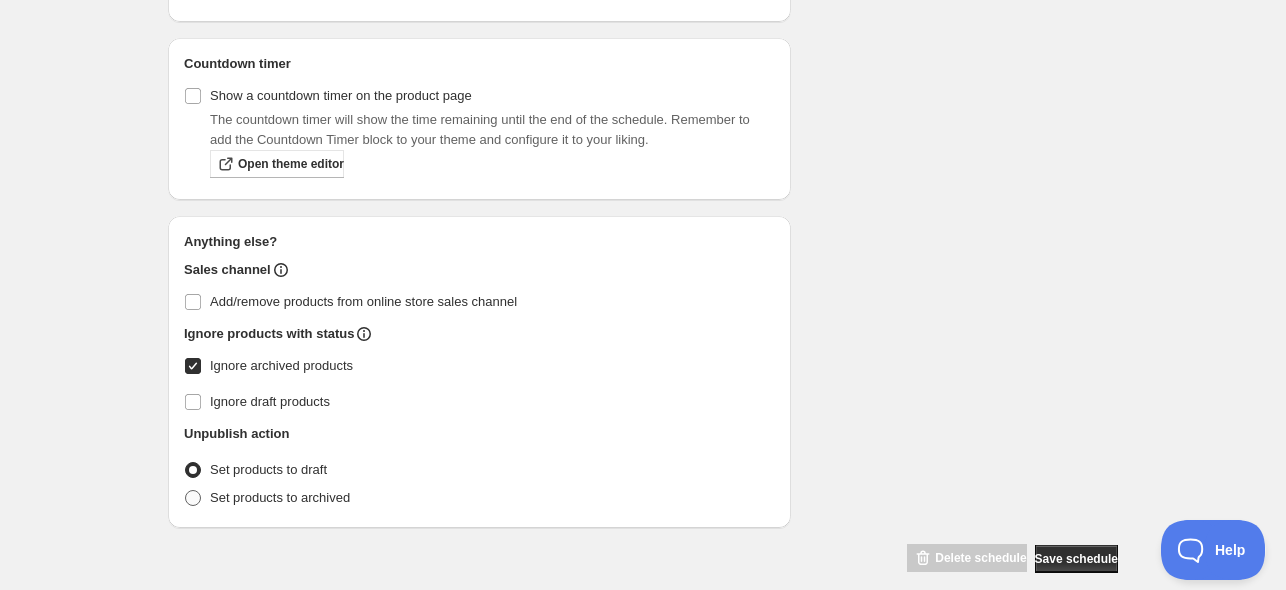 scroll, scrollTop: 1220, scrollLeft: 0, axis: vertical 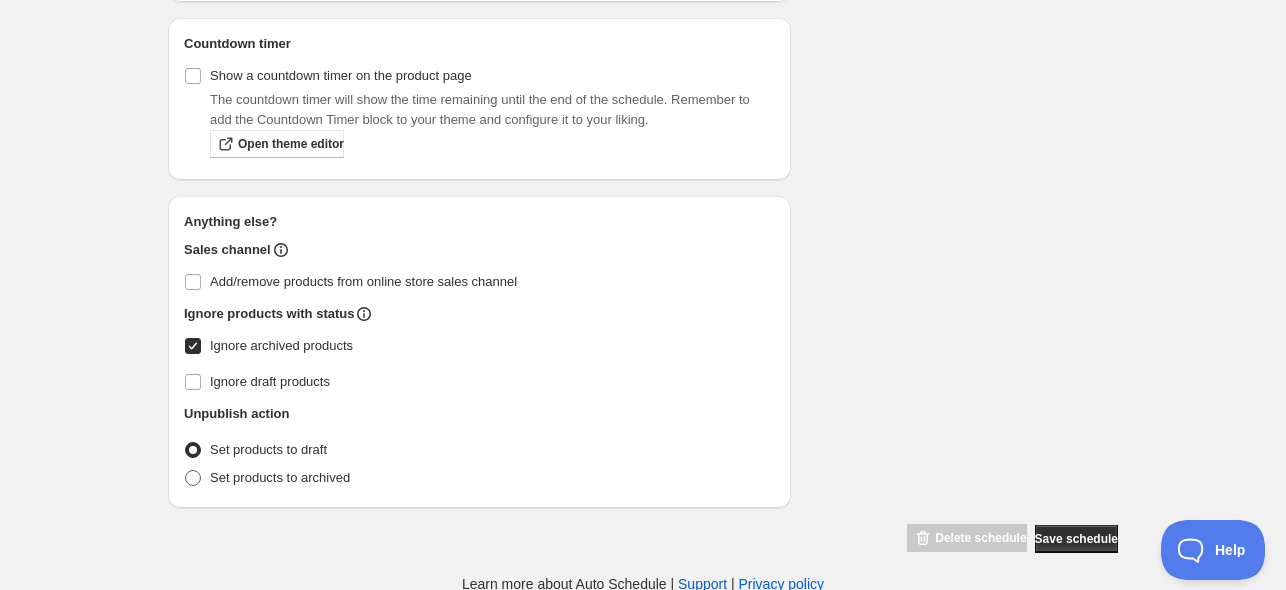 click on "Set products to archived" at bounding box center (280, 477) 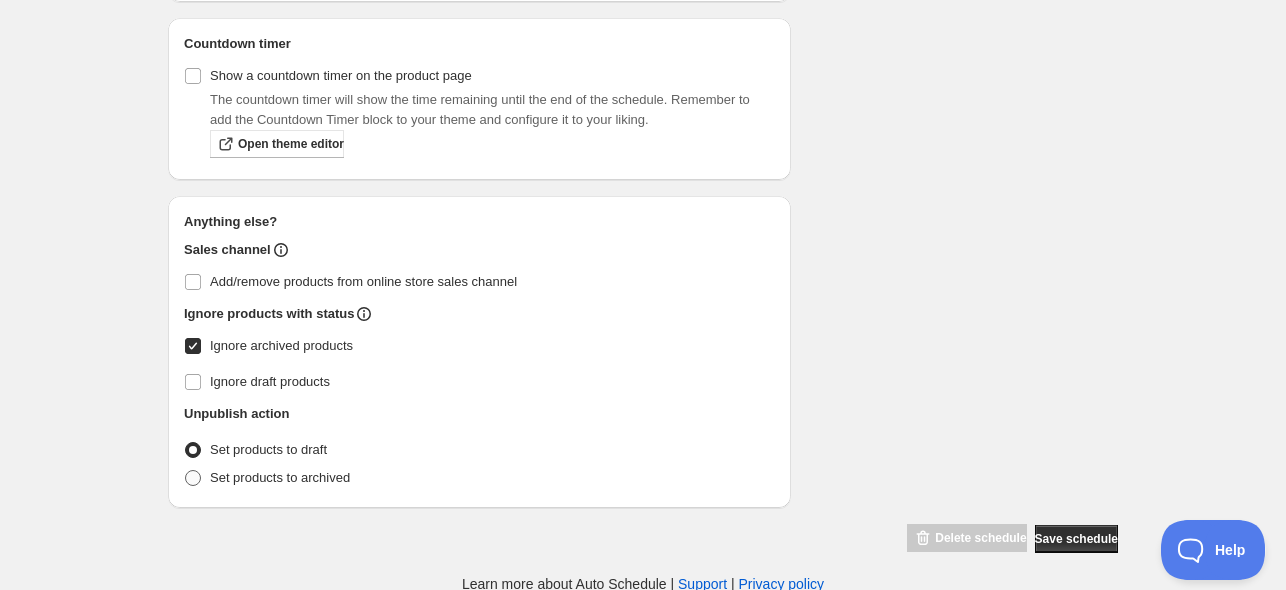 radio on "true" 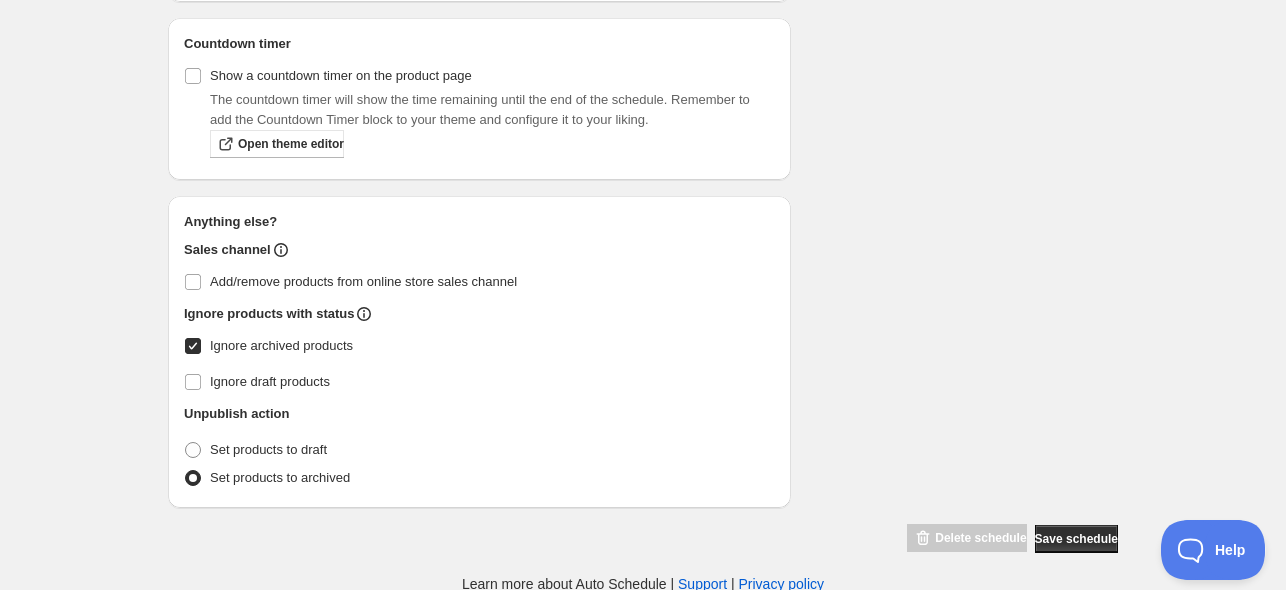click on "Delete schedule Save schedule" at bounding box center [1008, 535] 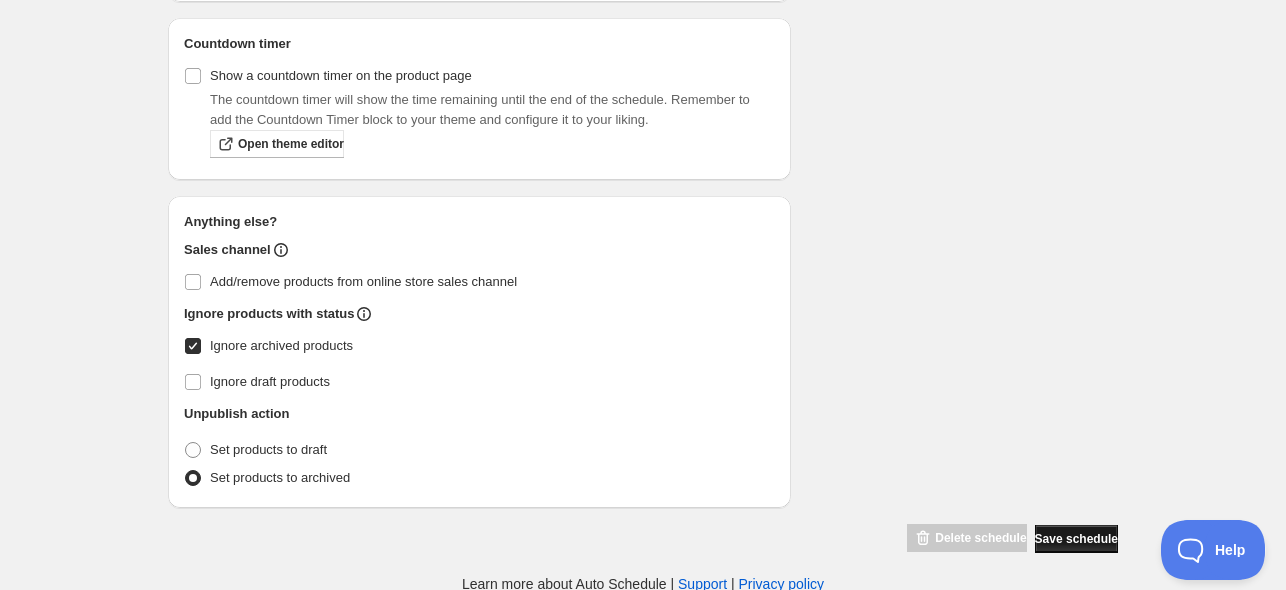 click on "Save schedule" at bounding box center (1076, 539) 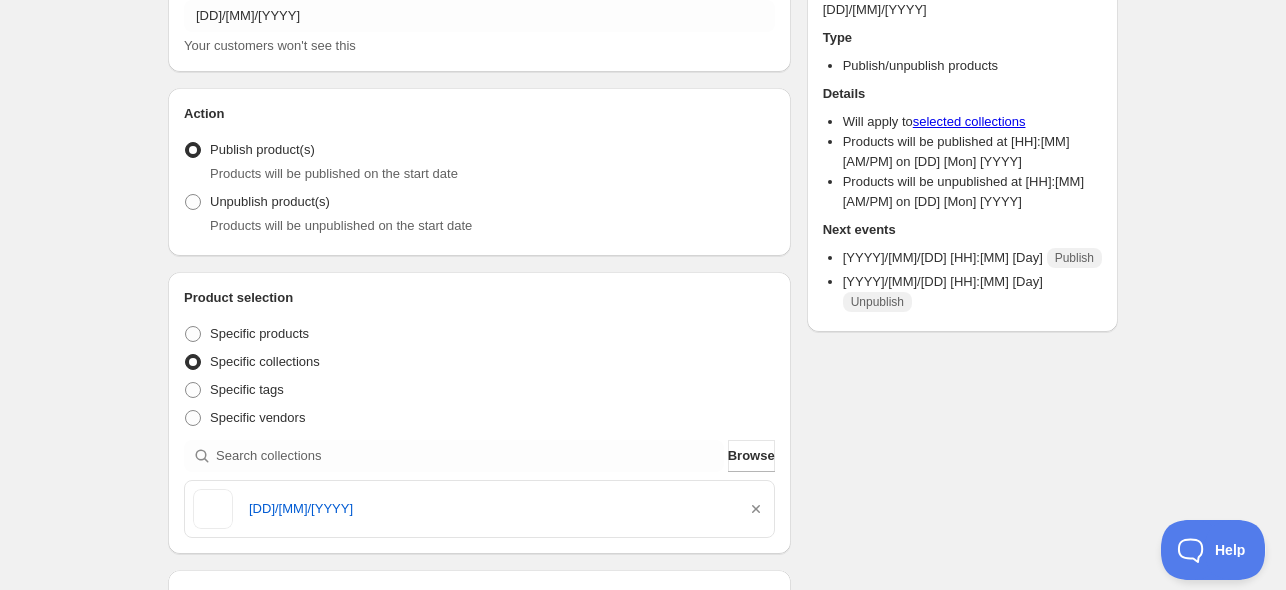 scroll, scrollTop: 500, scrollLeft: 0, axis: vertical 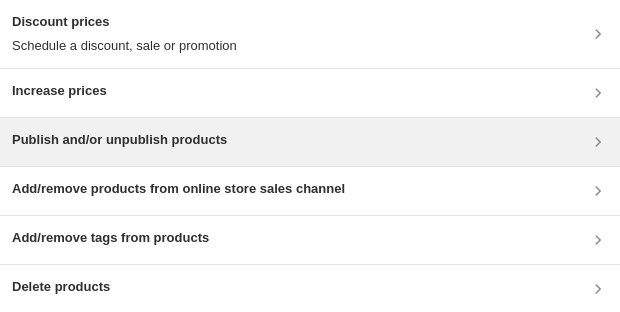click on "Publish and/or unpublish products" at bounding box center (119, 142) 